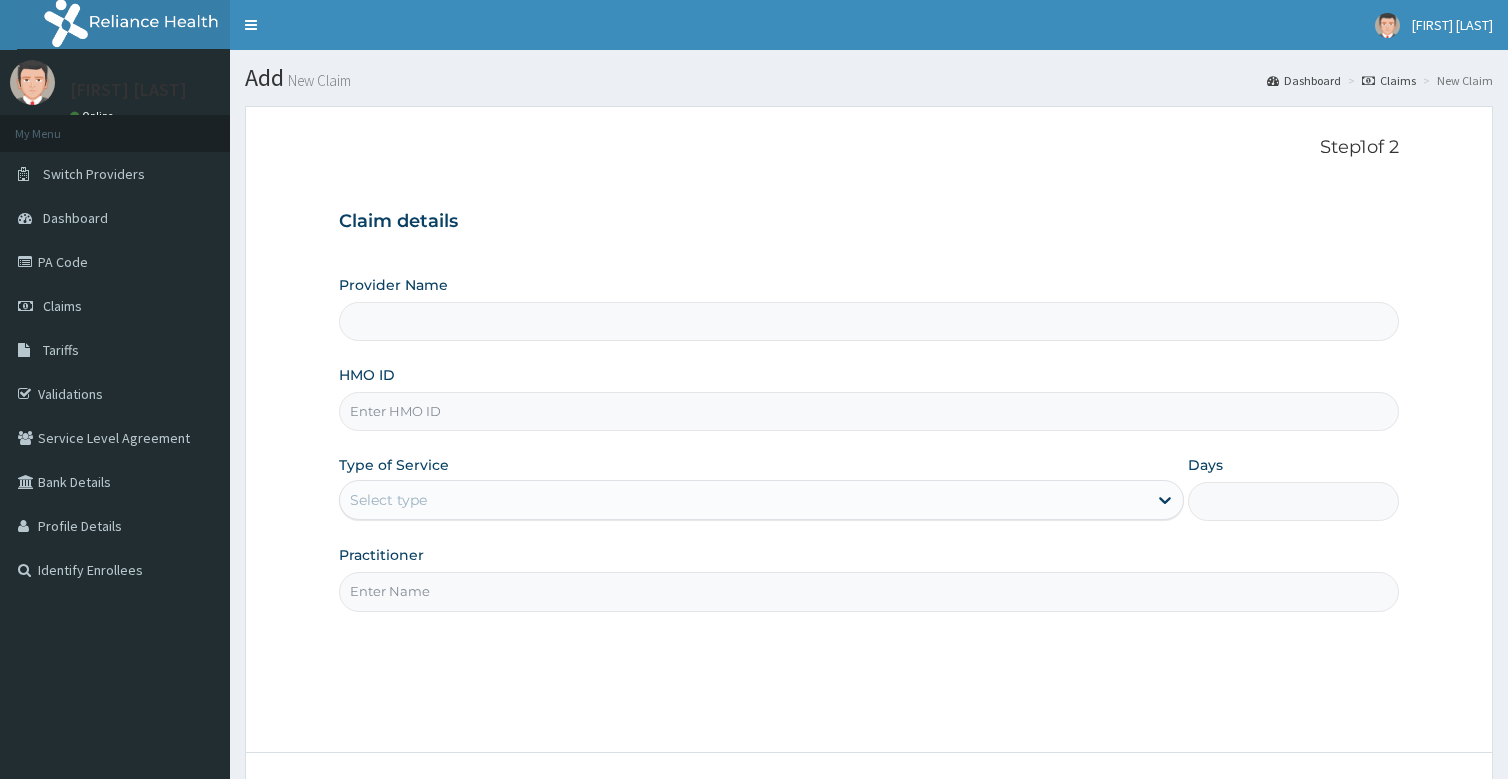 scroll, scrollTop: 0, scrollLeft: 0, axis: both 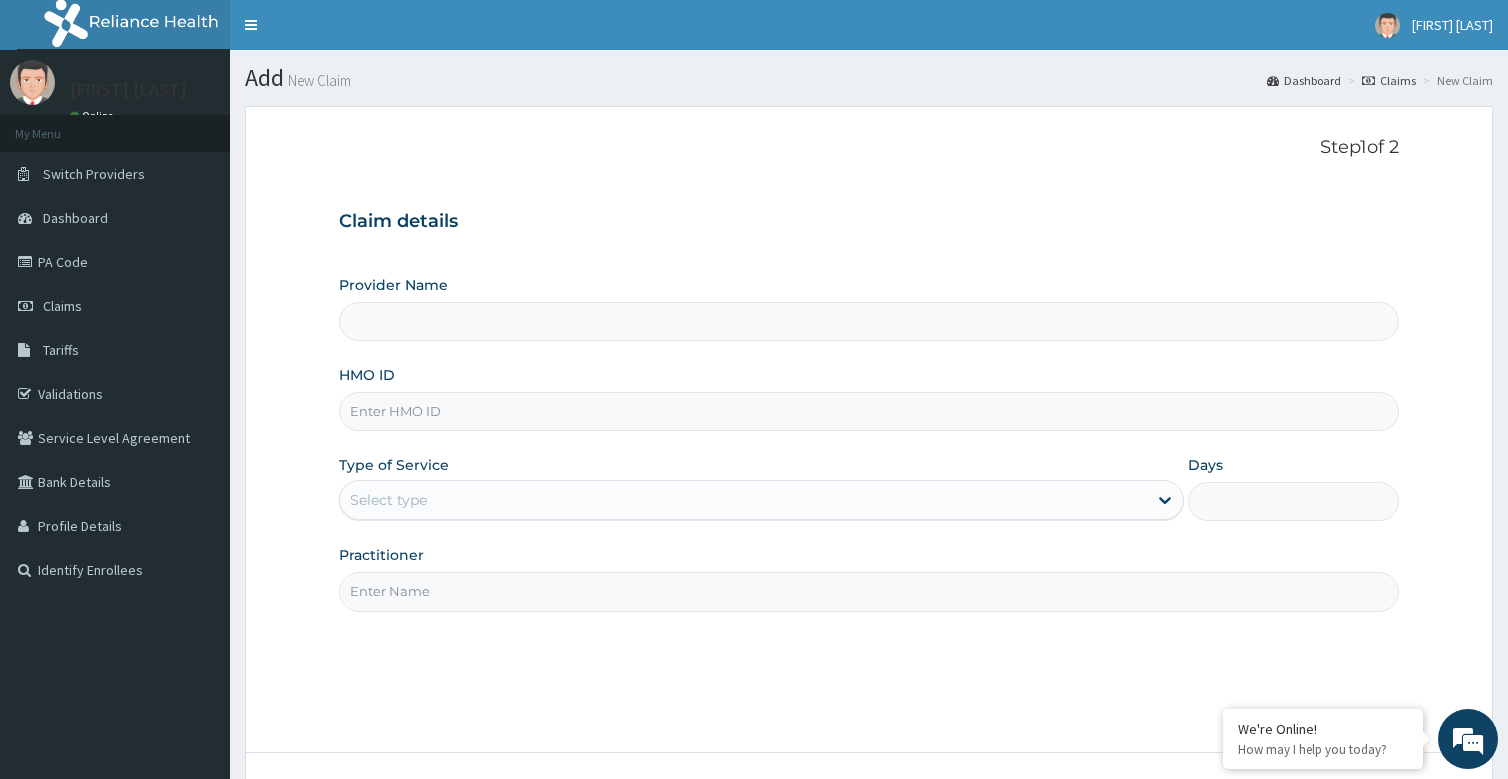 type on "Bodyline Gym- Festac" 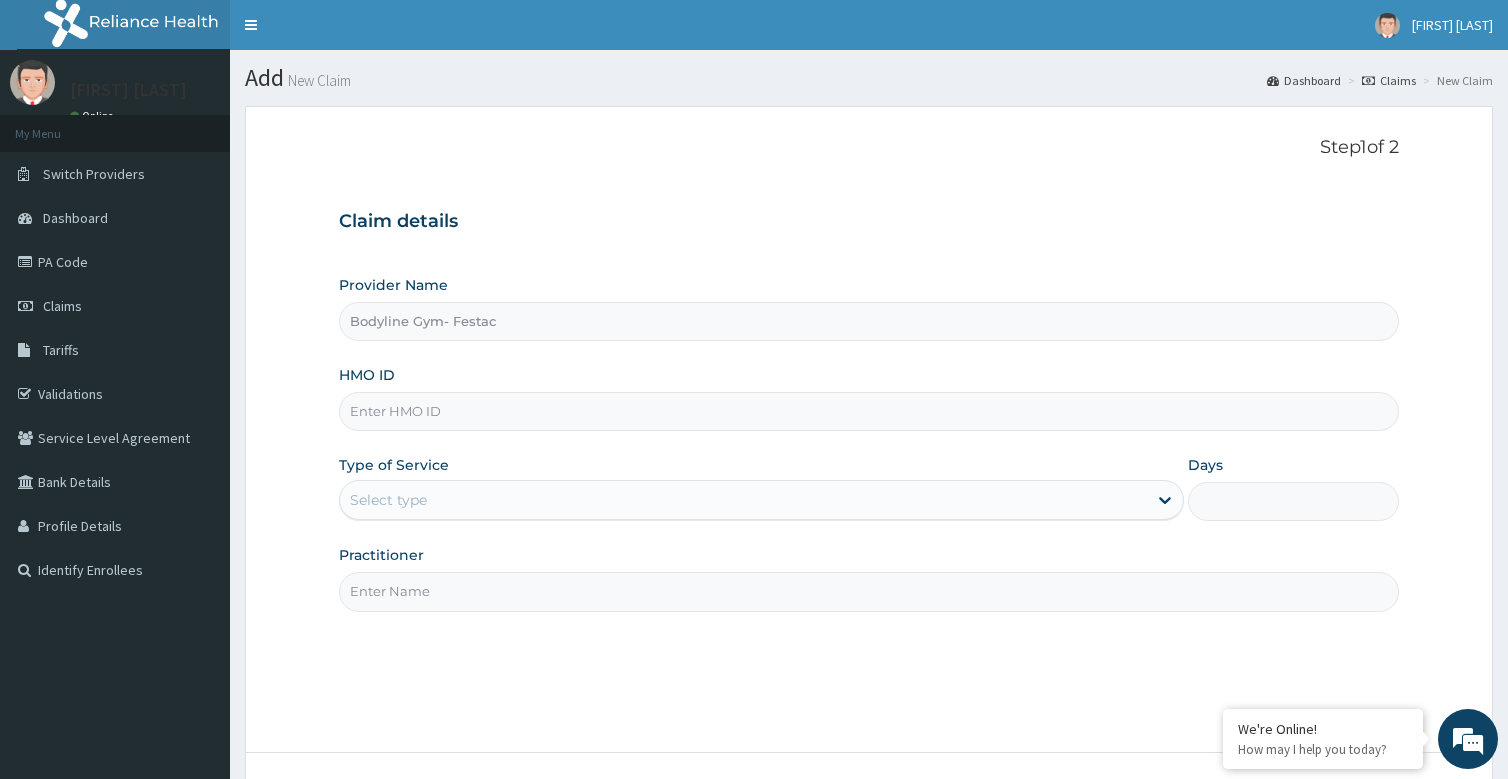 type on "1" 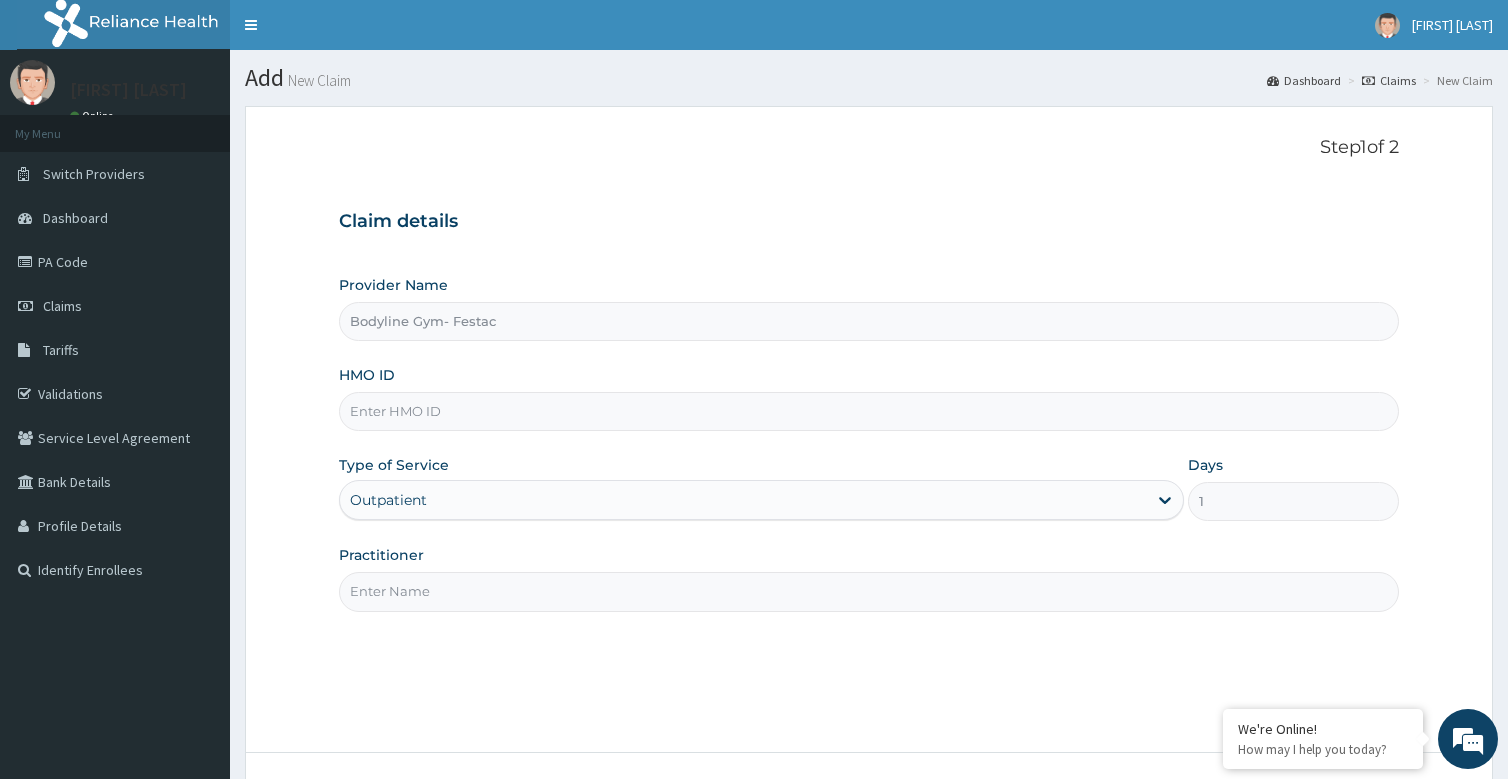 scroll, scrollTop: 153, scrollLeft: 0, axis: vertical 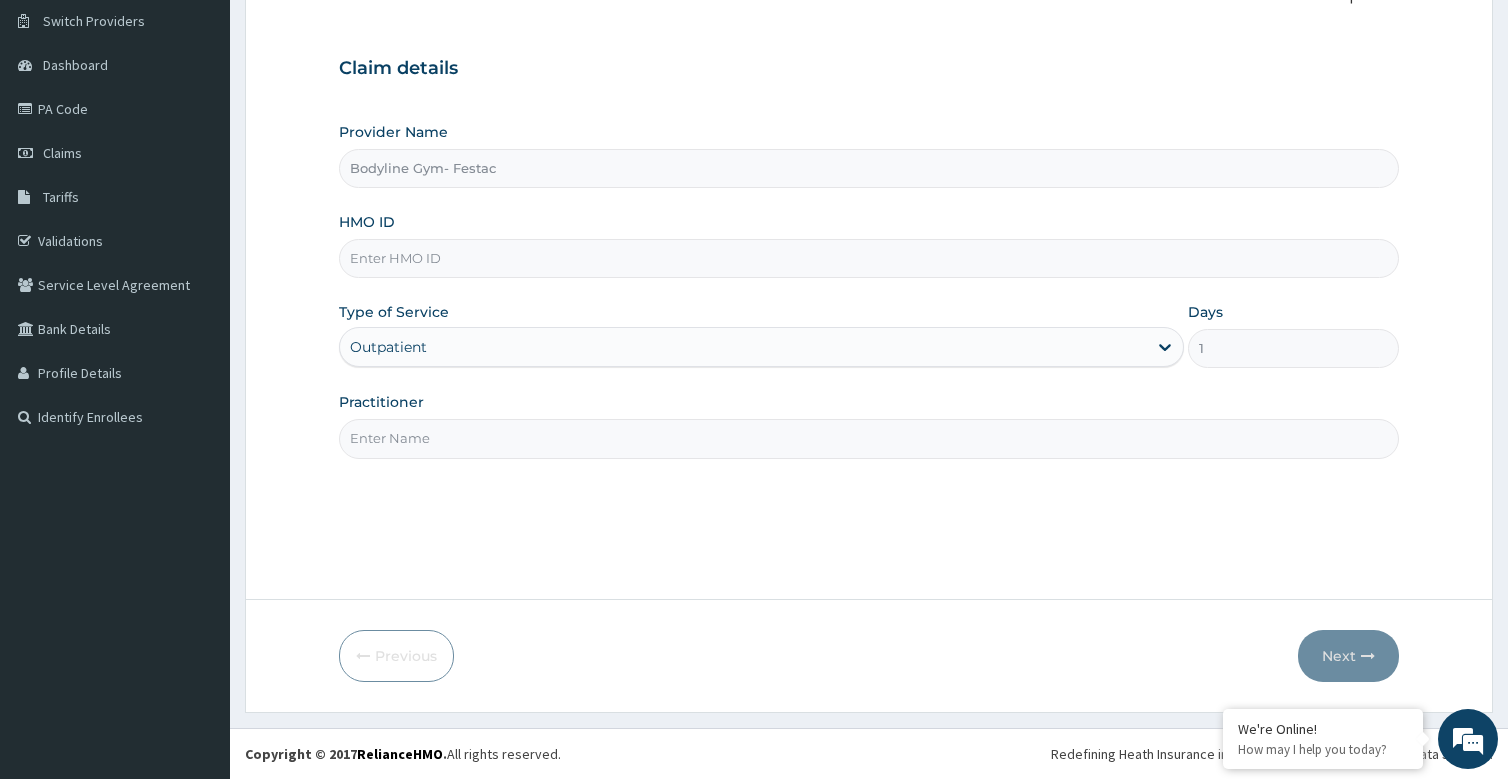 click on "Practitioner" at bounding box center [868, 438] 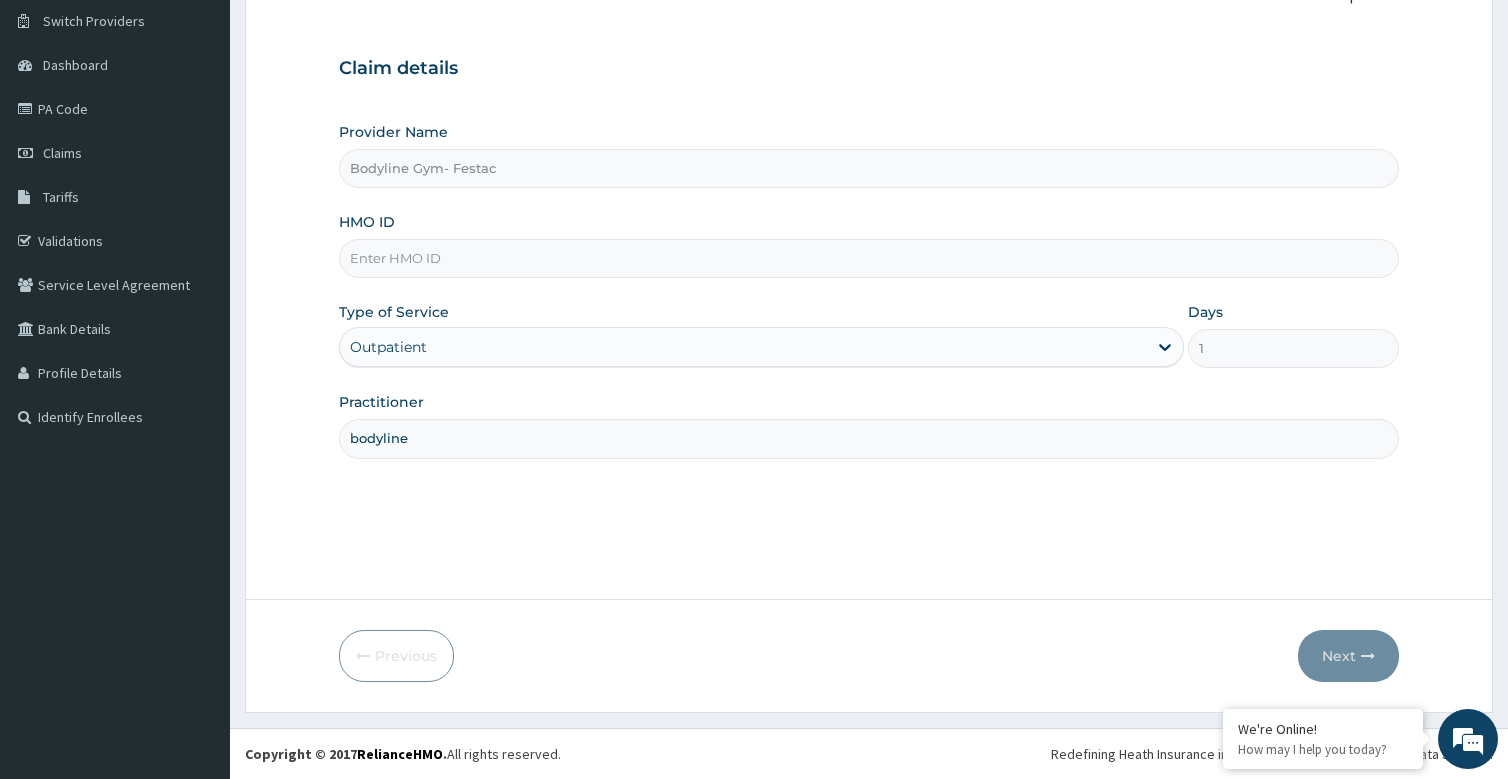 type on "bodyline" 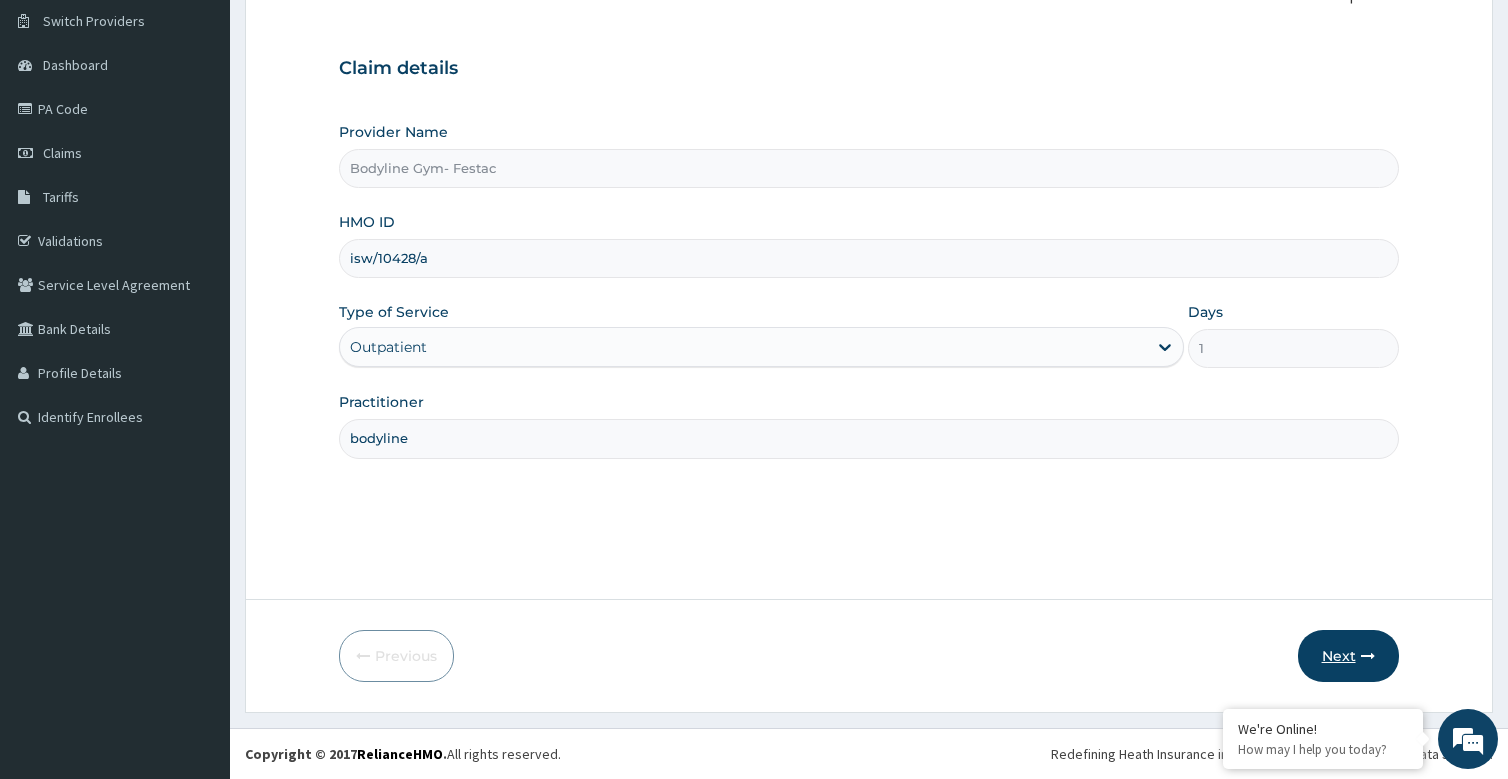 type on "isw/10428/a" 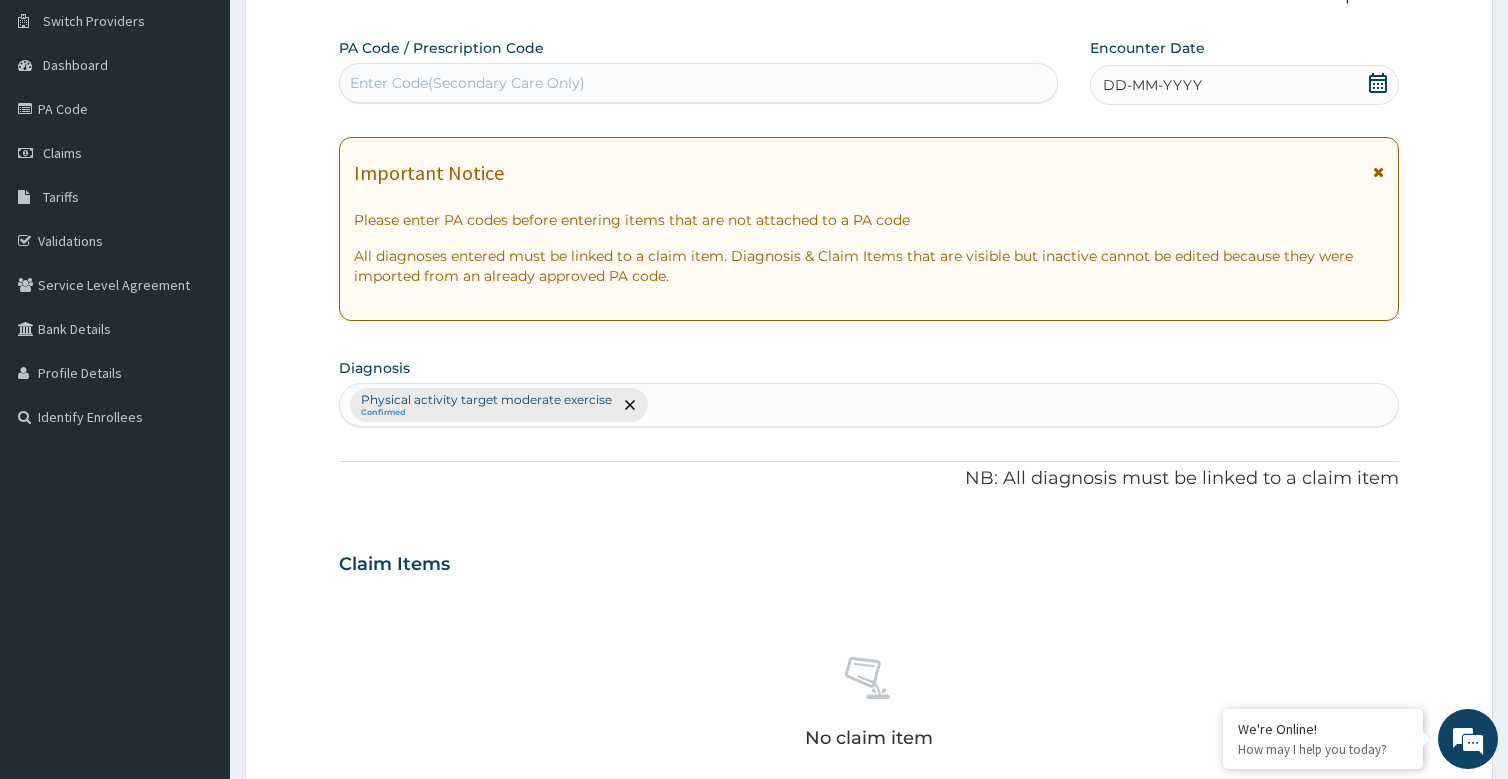 click on "DD-MM-YYYY" at bounding box center [1152, 85] 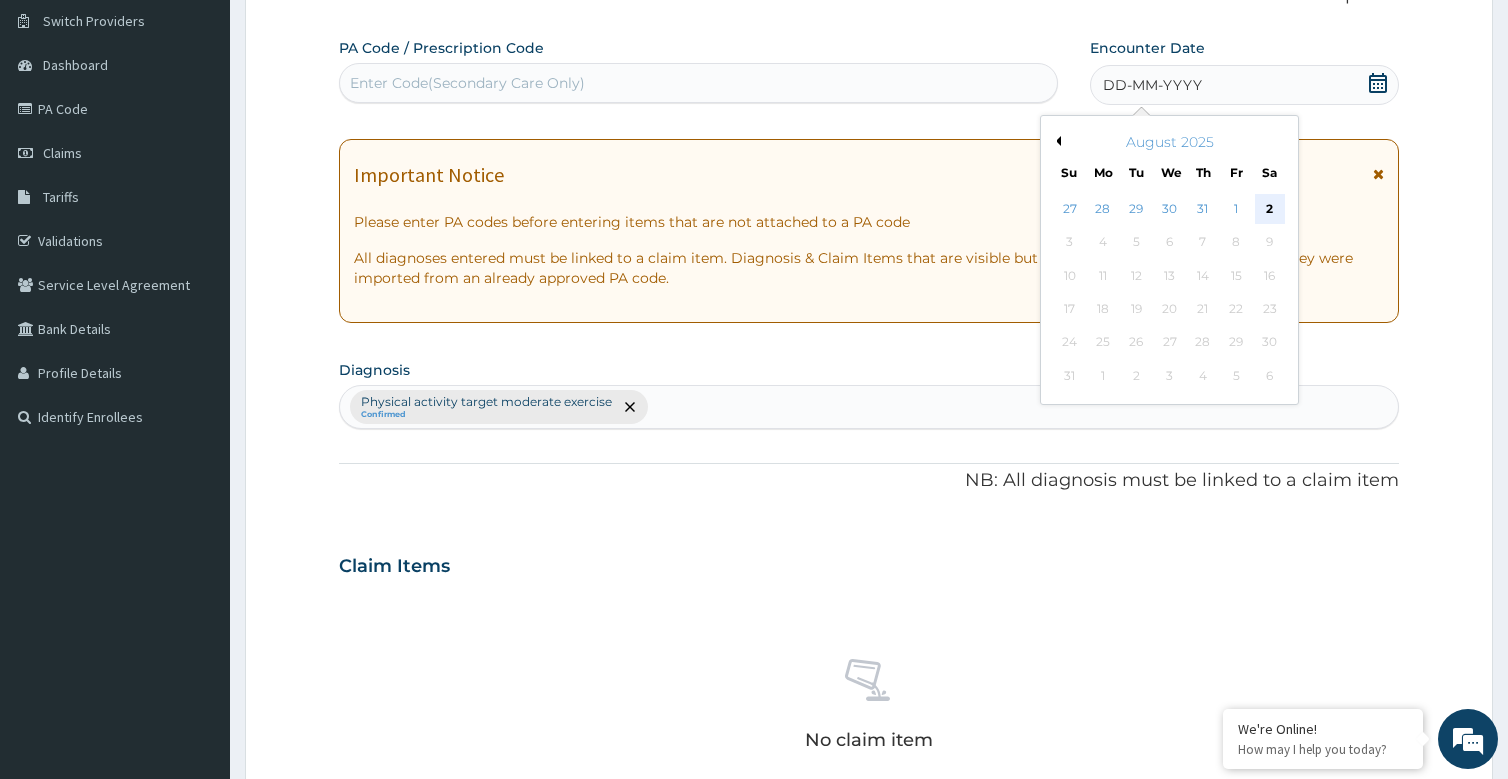 click on "2" at bounding box center [1270, 209] 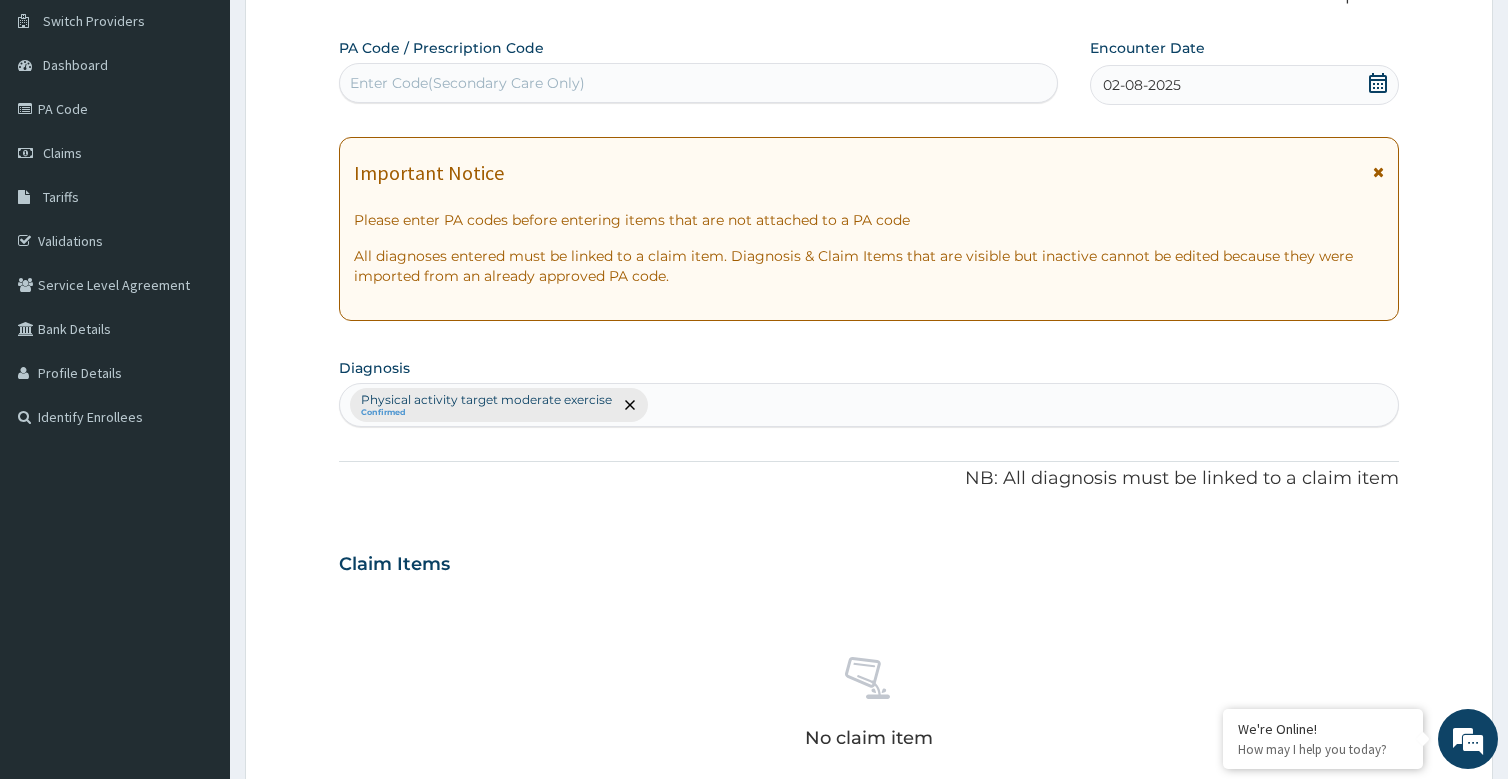 click on "Enter Code(Secondary Care Only)" at bounding box center [698, 83] 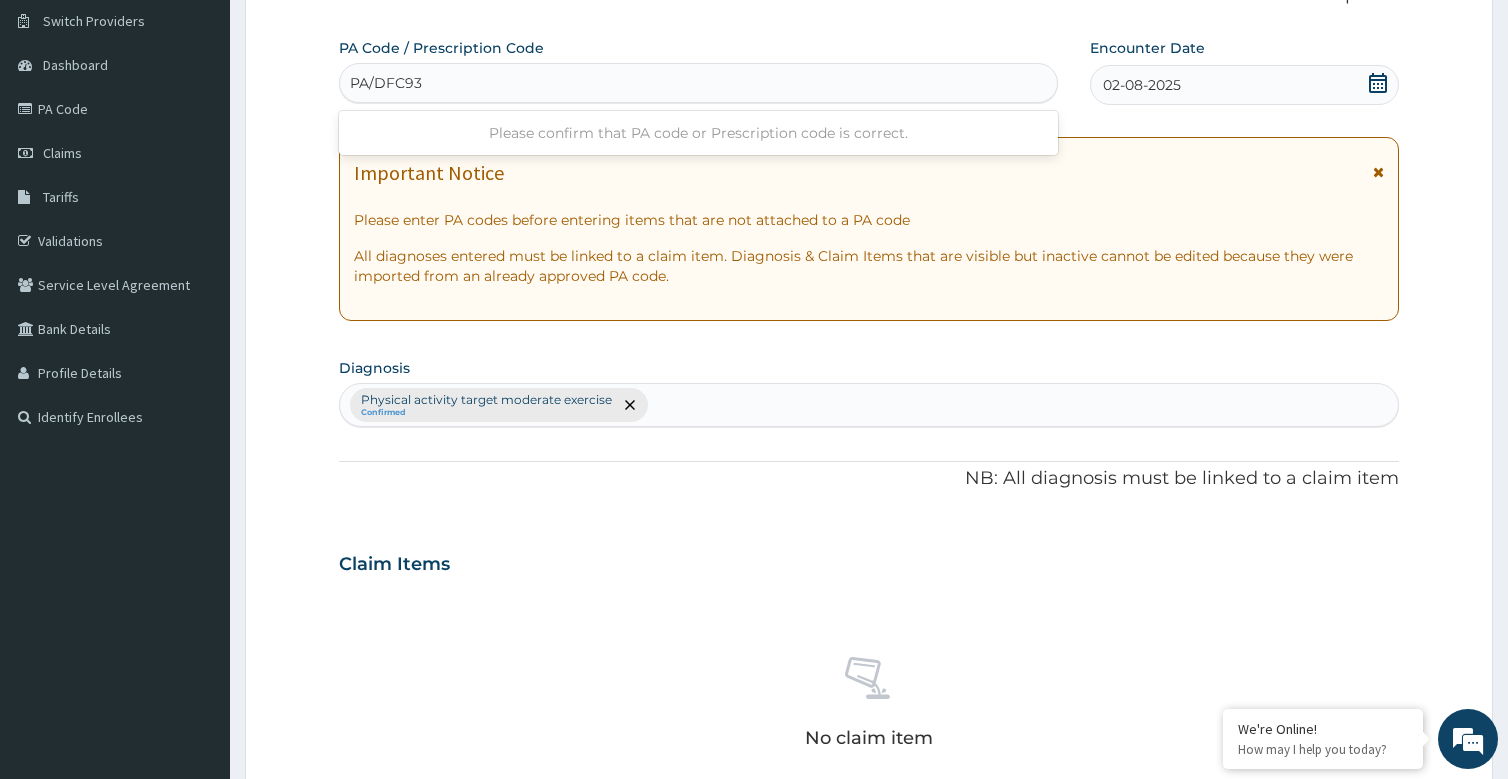type on "PA/DFC93B" 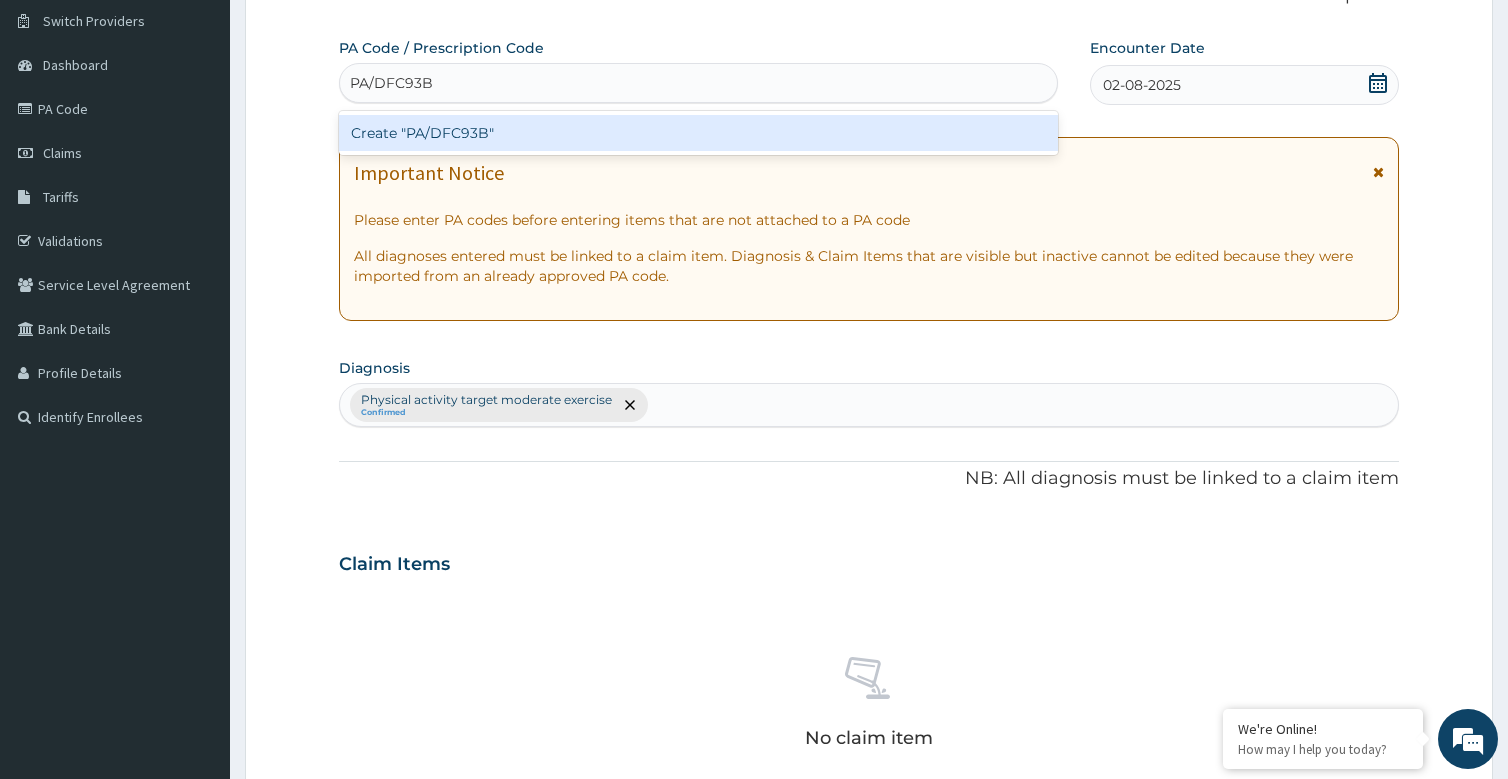 click on "Create "PA/DFC93B"" at bounding box center [698, 133] 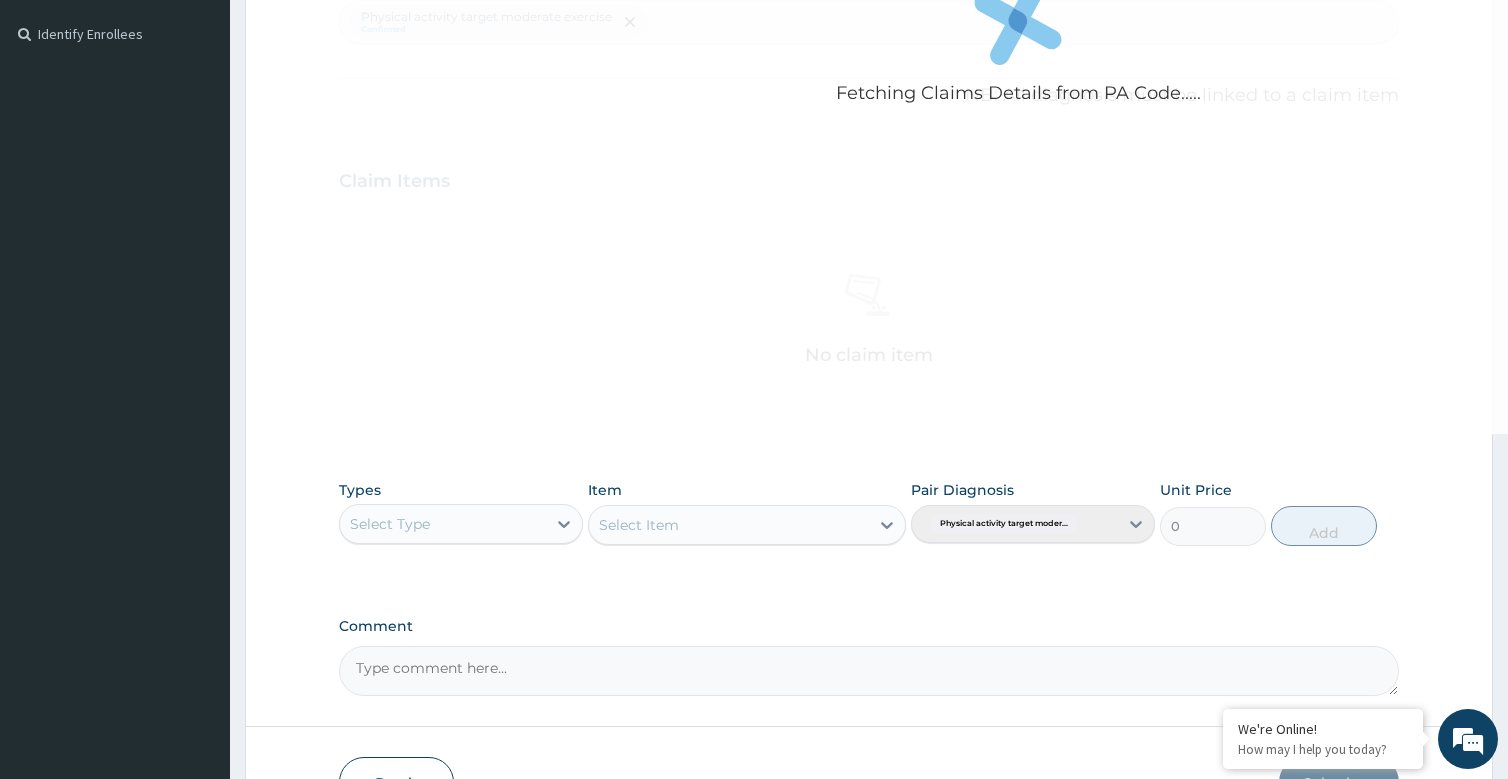 scroll, scrollTop: 663, scrollLeft: 0, axis: vertical 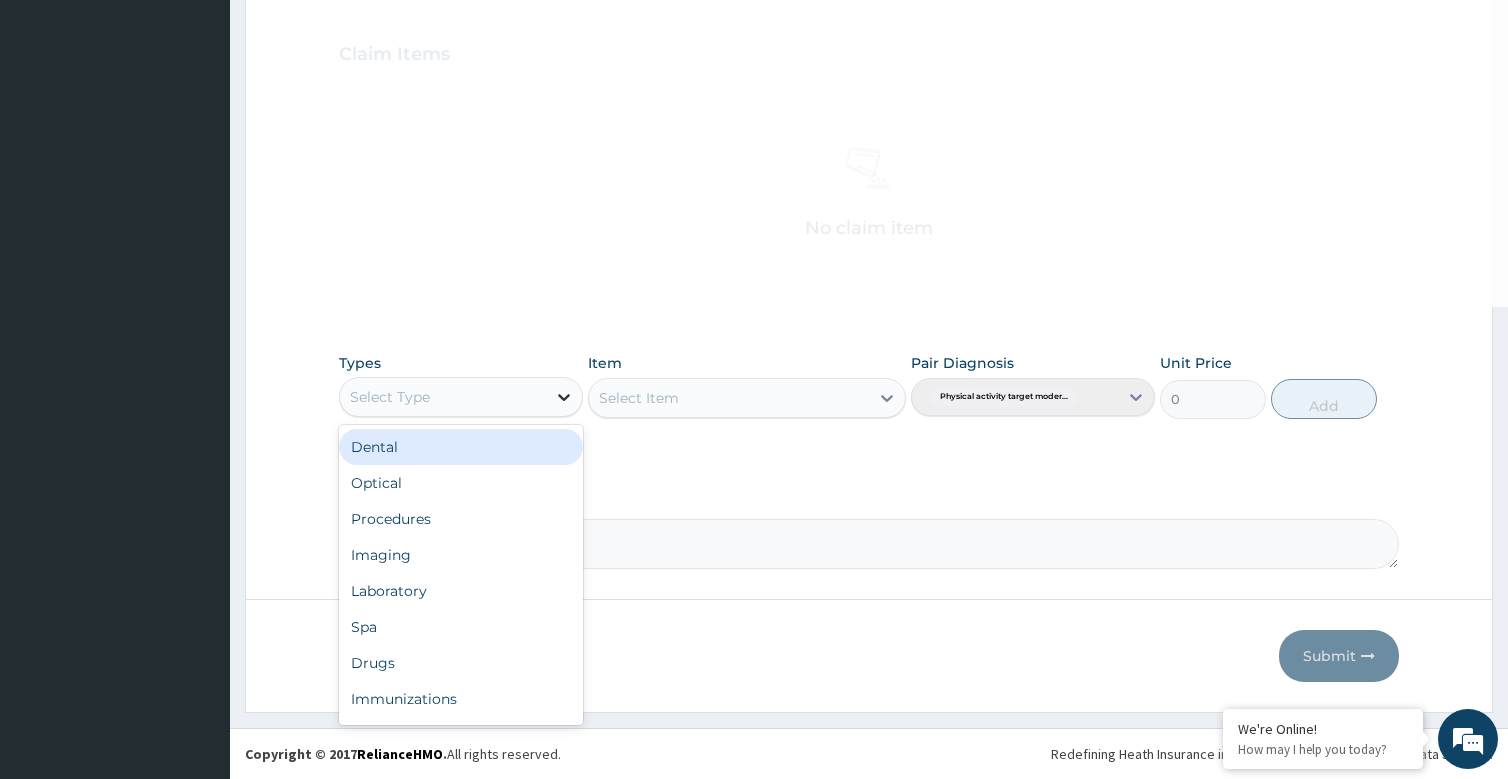 click 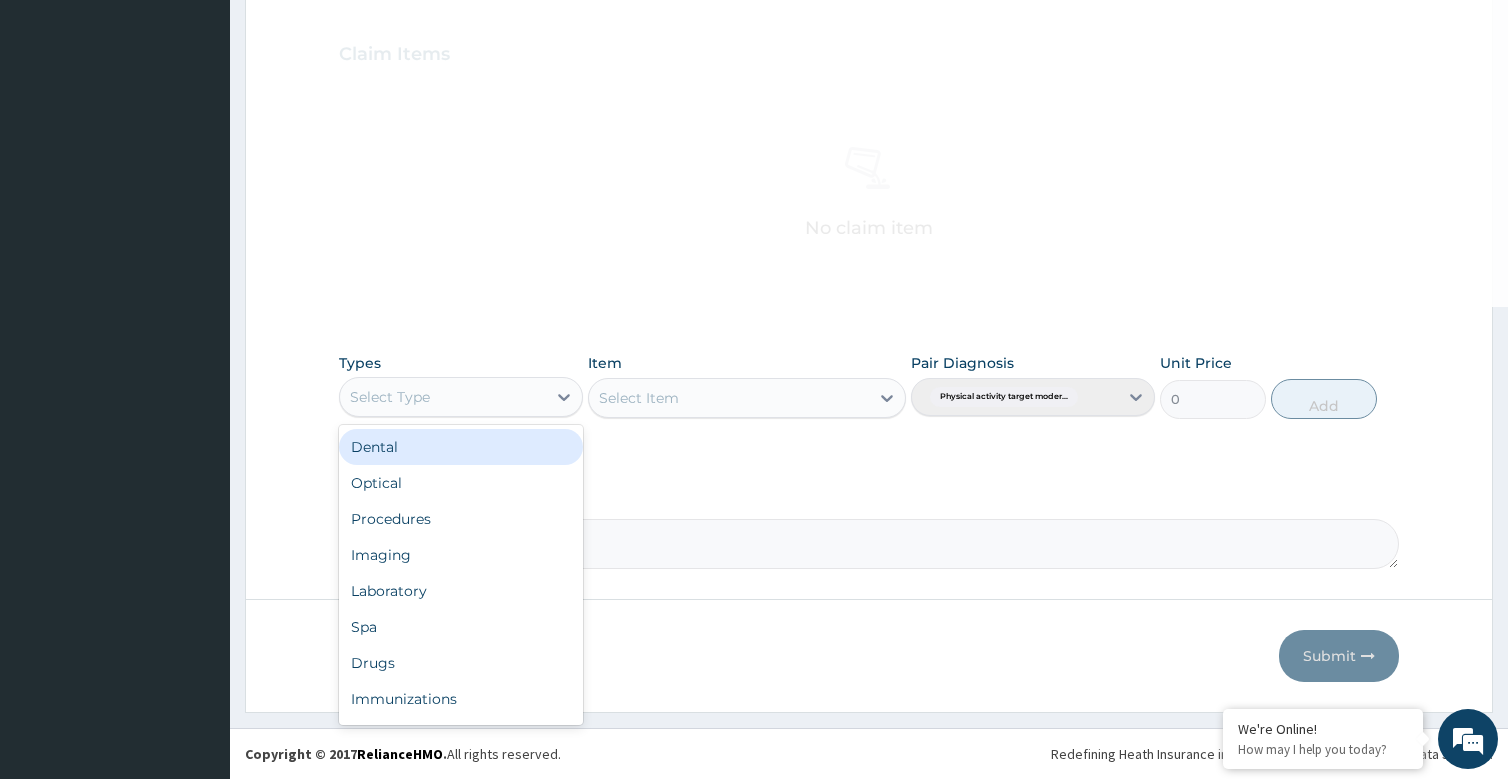 scroll, scrollTop: 68, scrollLeft: 0, axis: vertical 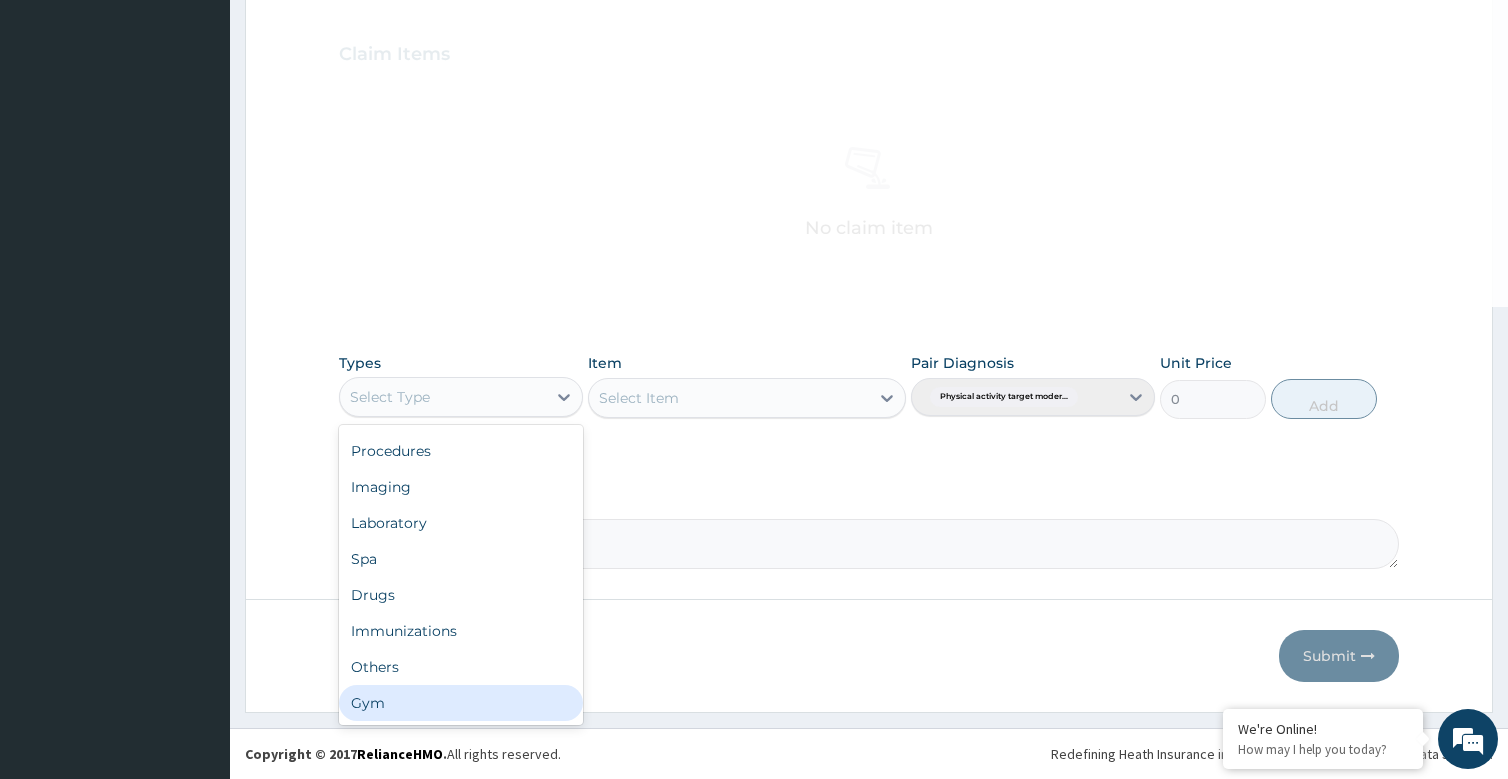 click on "Gym" at bounding box center (461, 703) 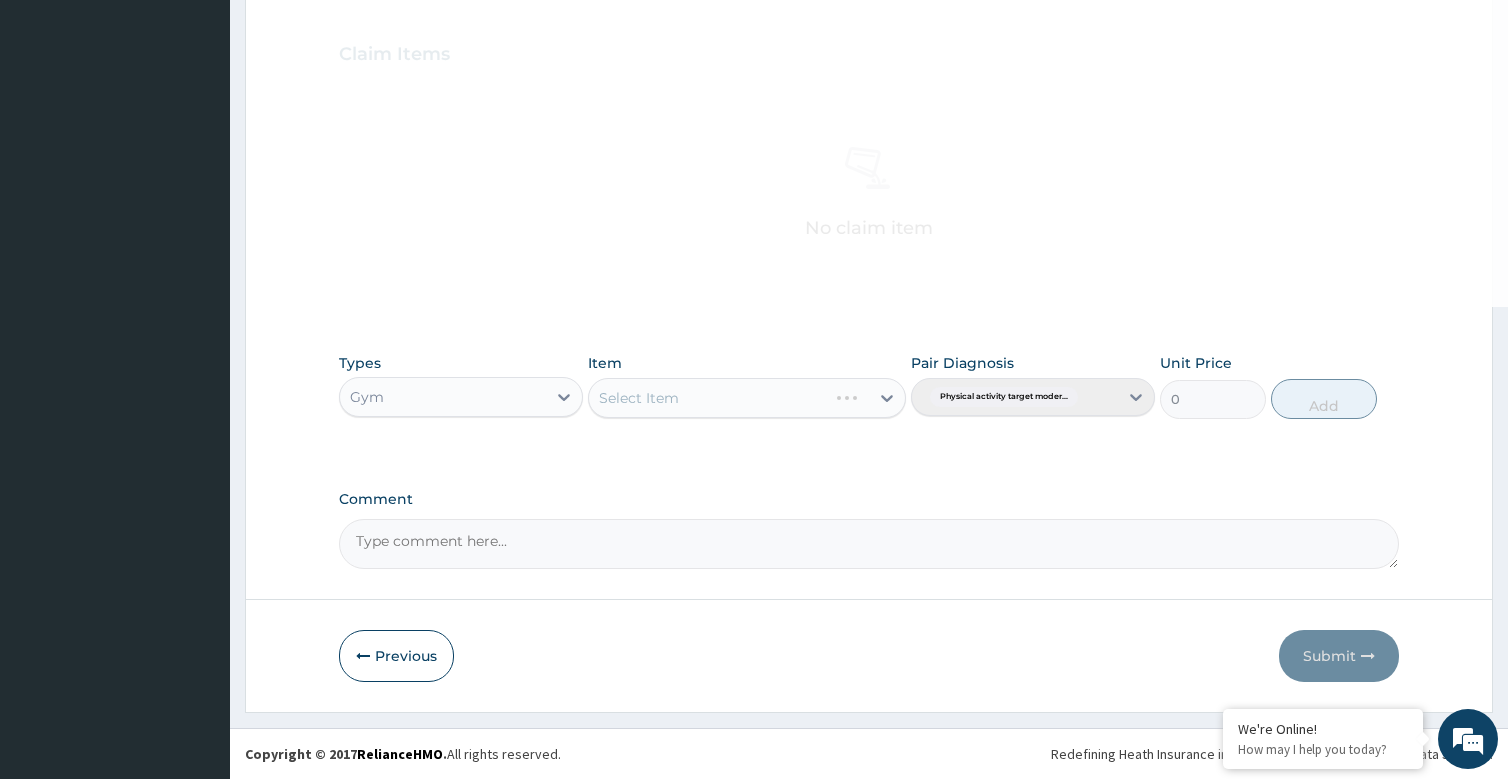 click on "Select Item" at bounding box center (747, 398) 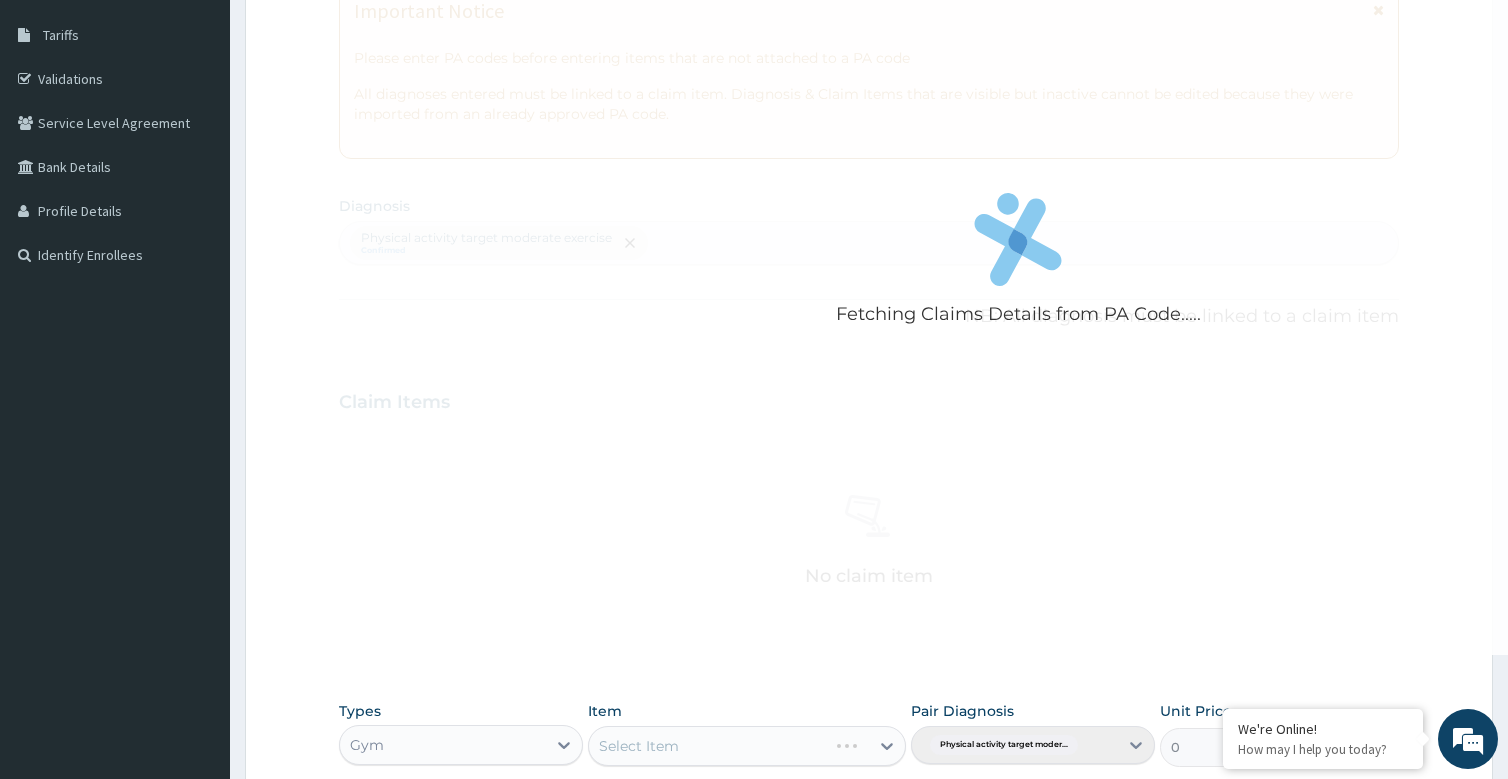 scroll, scrollTop: 600, scrollLeft: 0, axis: vertical 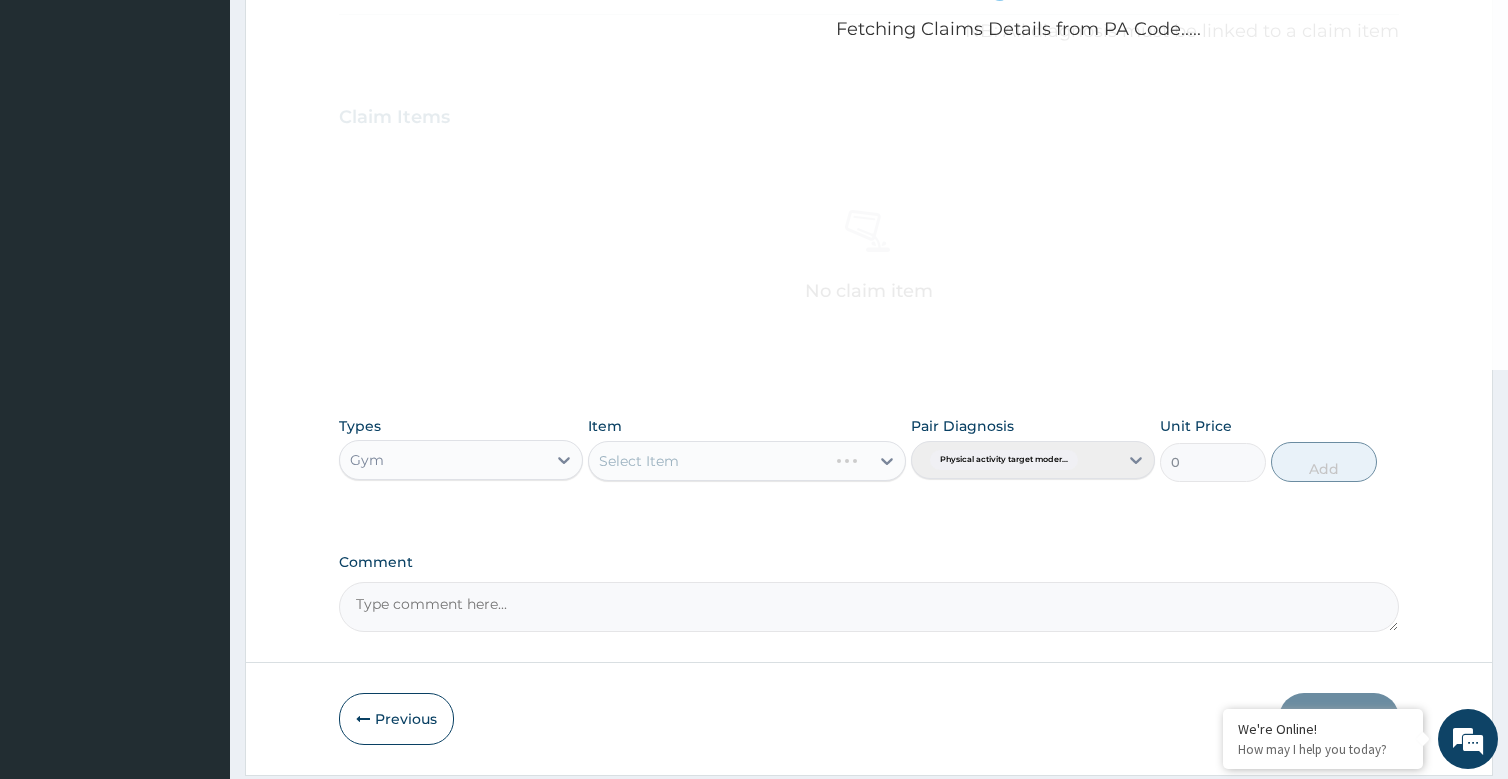 click on "Select Item" at bounding box center [747, 461] 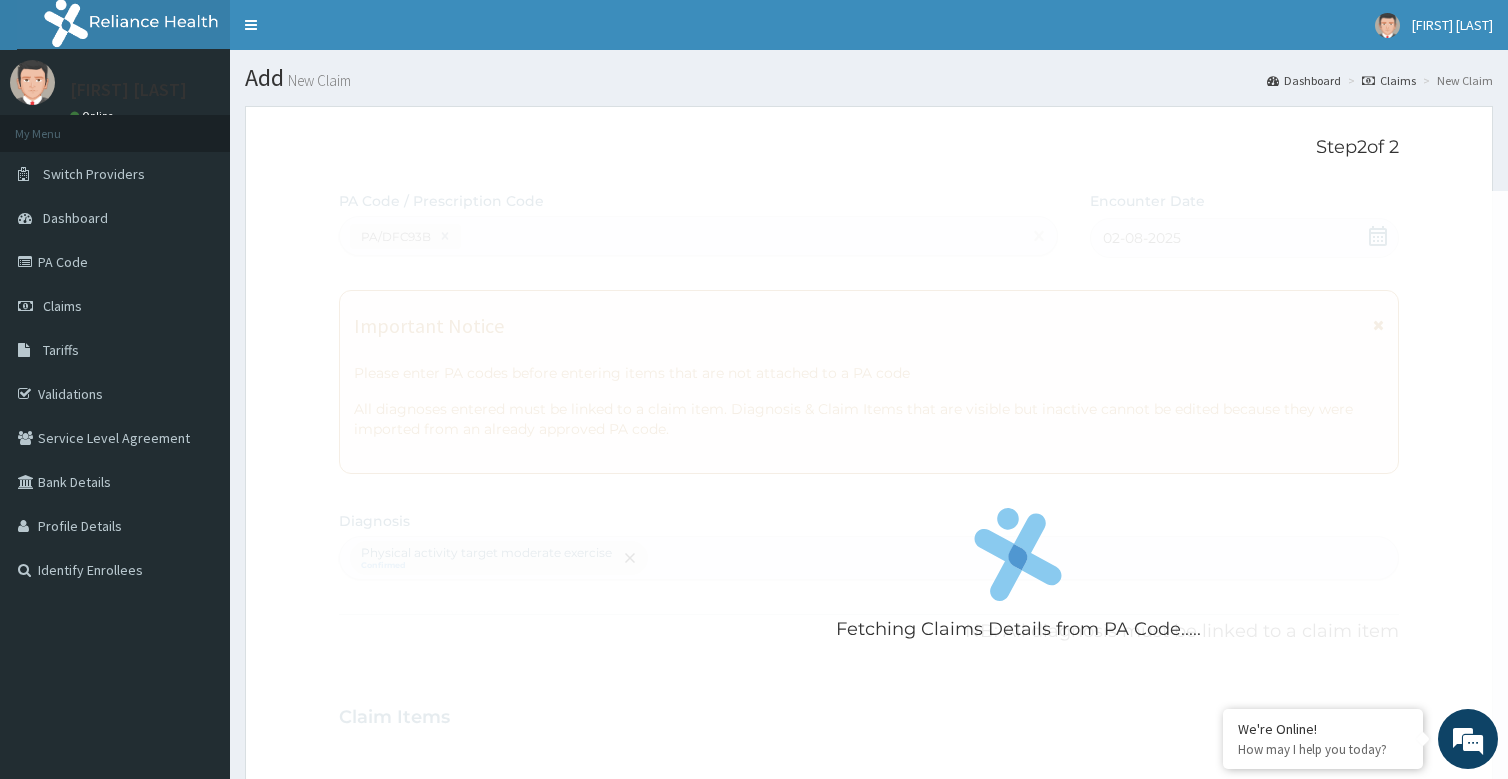scroll, scrollTop: 600, scrollLeft: 0, axis: vertical 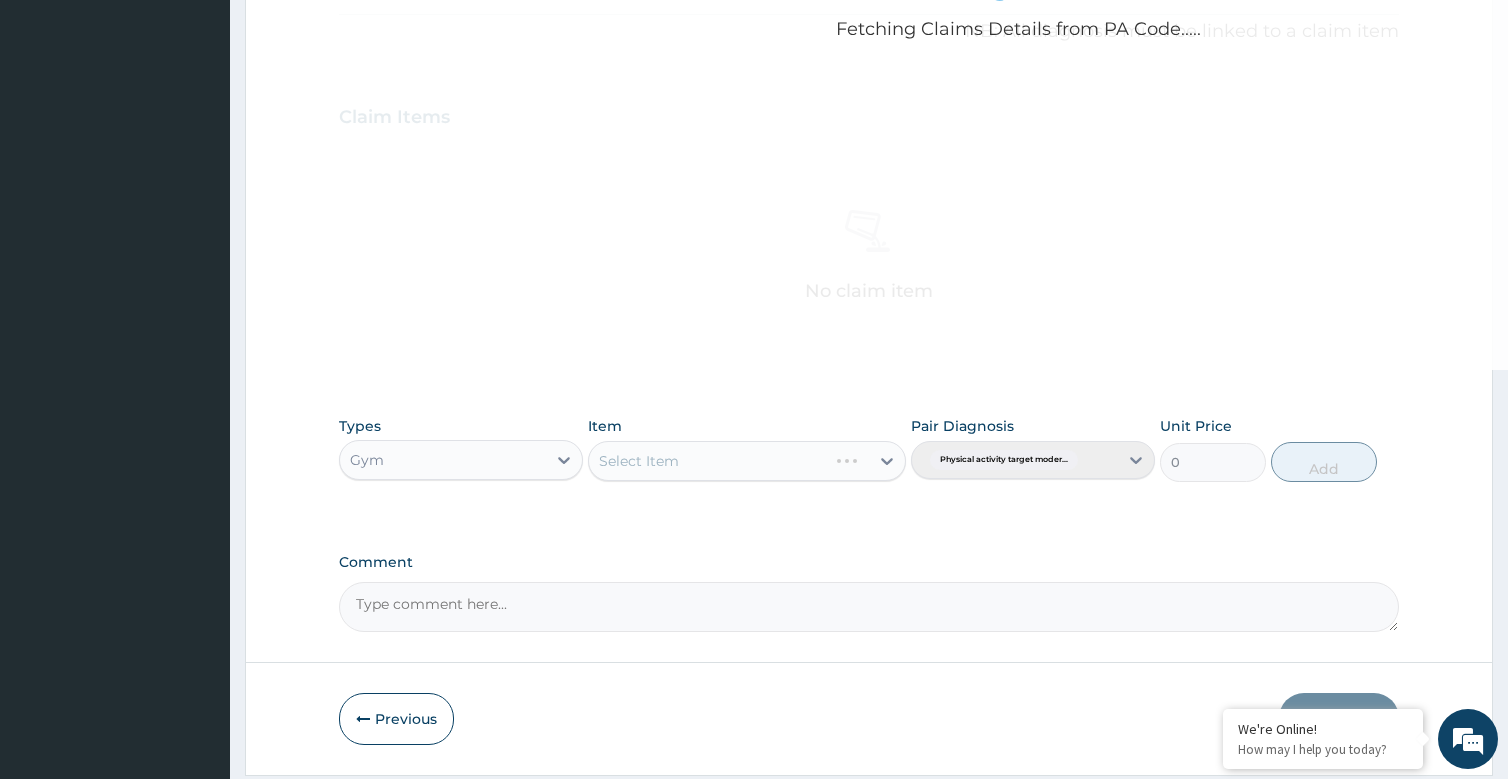 click on "Select Item" at bounding box center [747, 461] 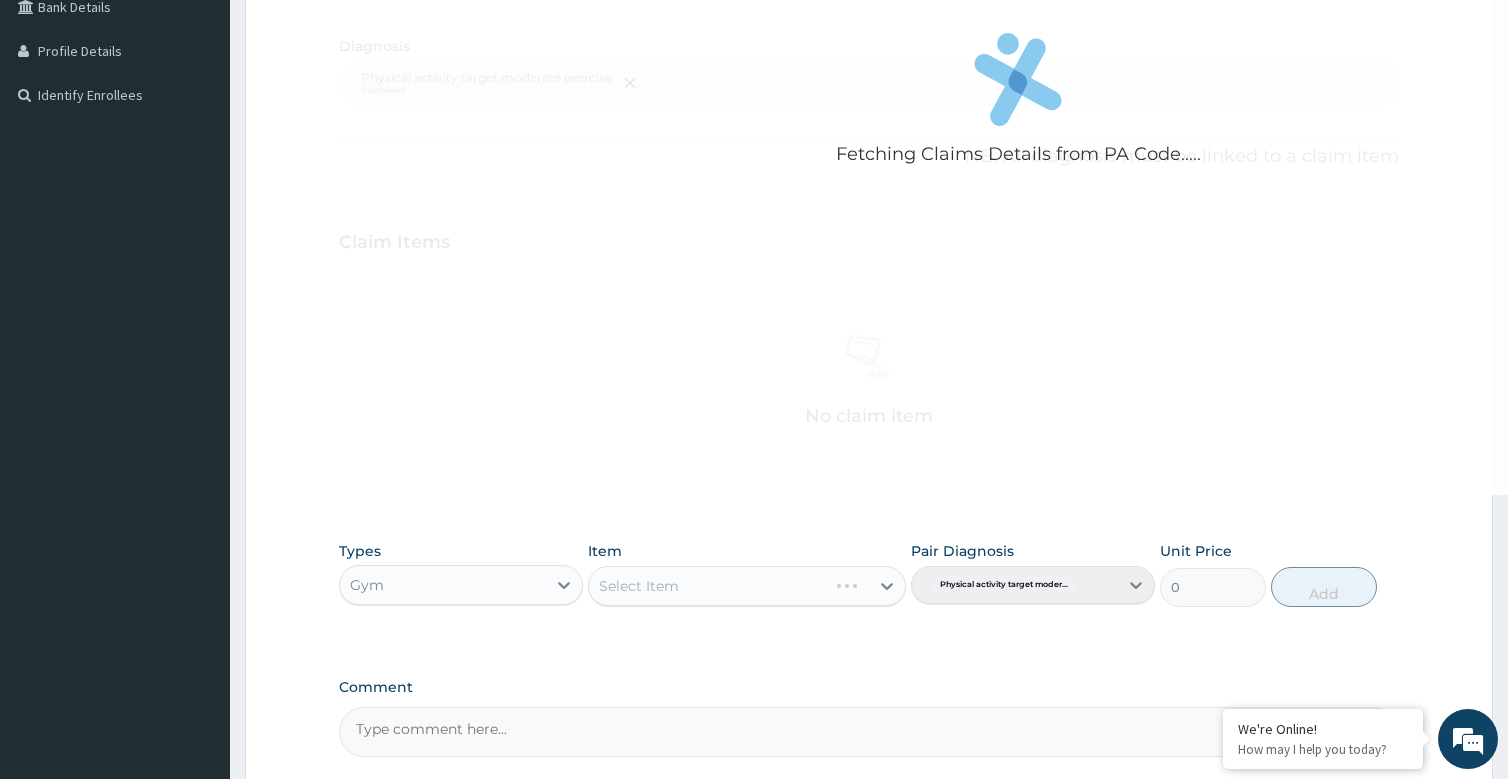 scroll, scrollTop: 663, scrollLeft: 0, axis: vertical 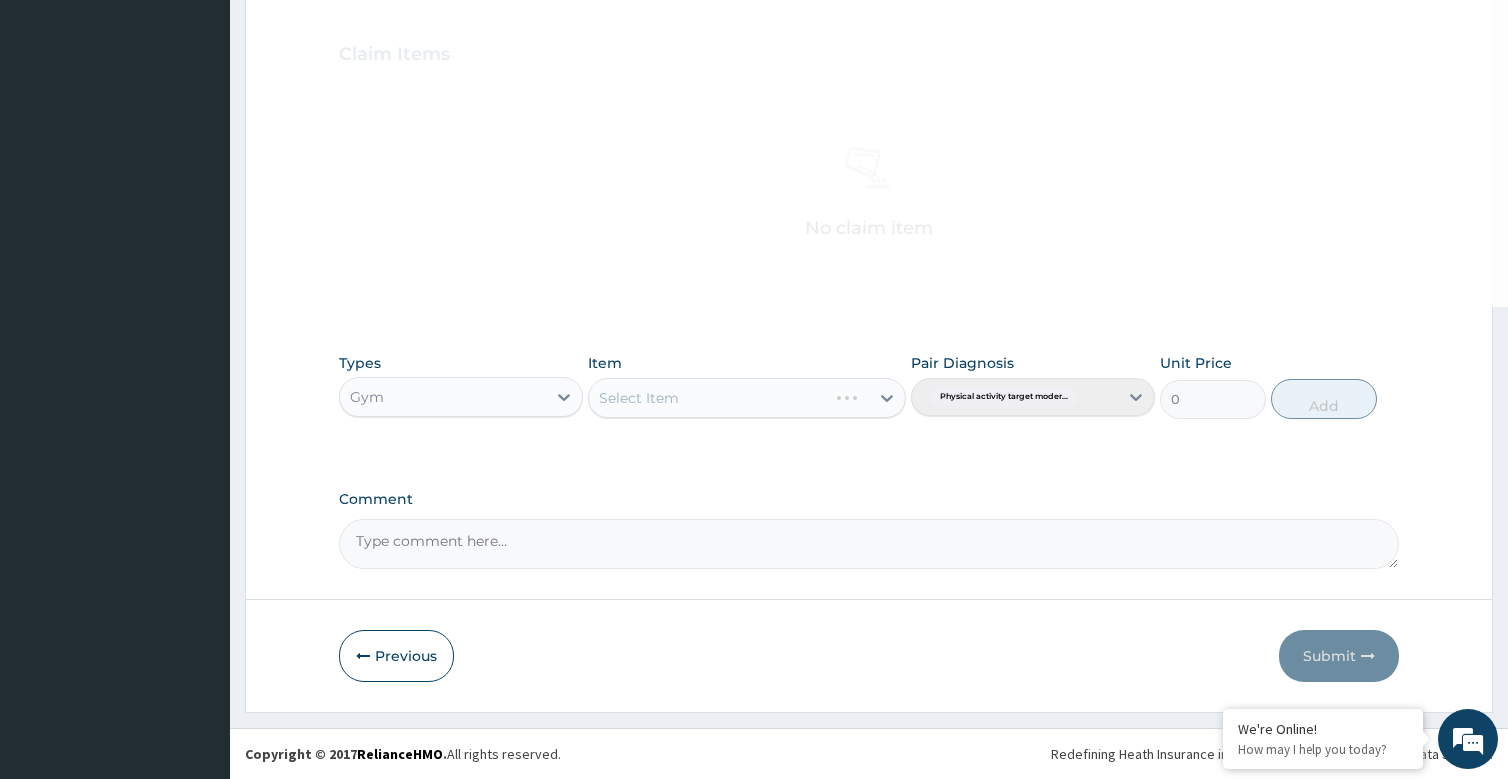 click on "Select Item" at bounding box center [747, 398] 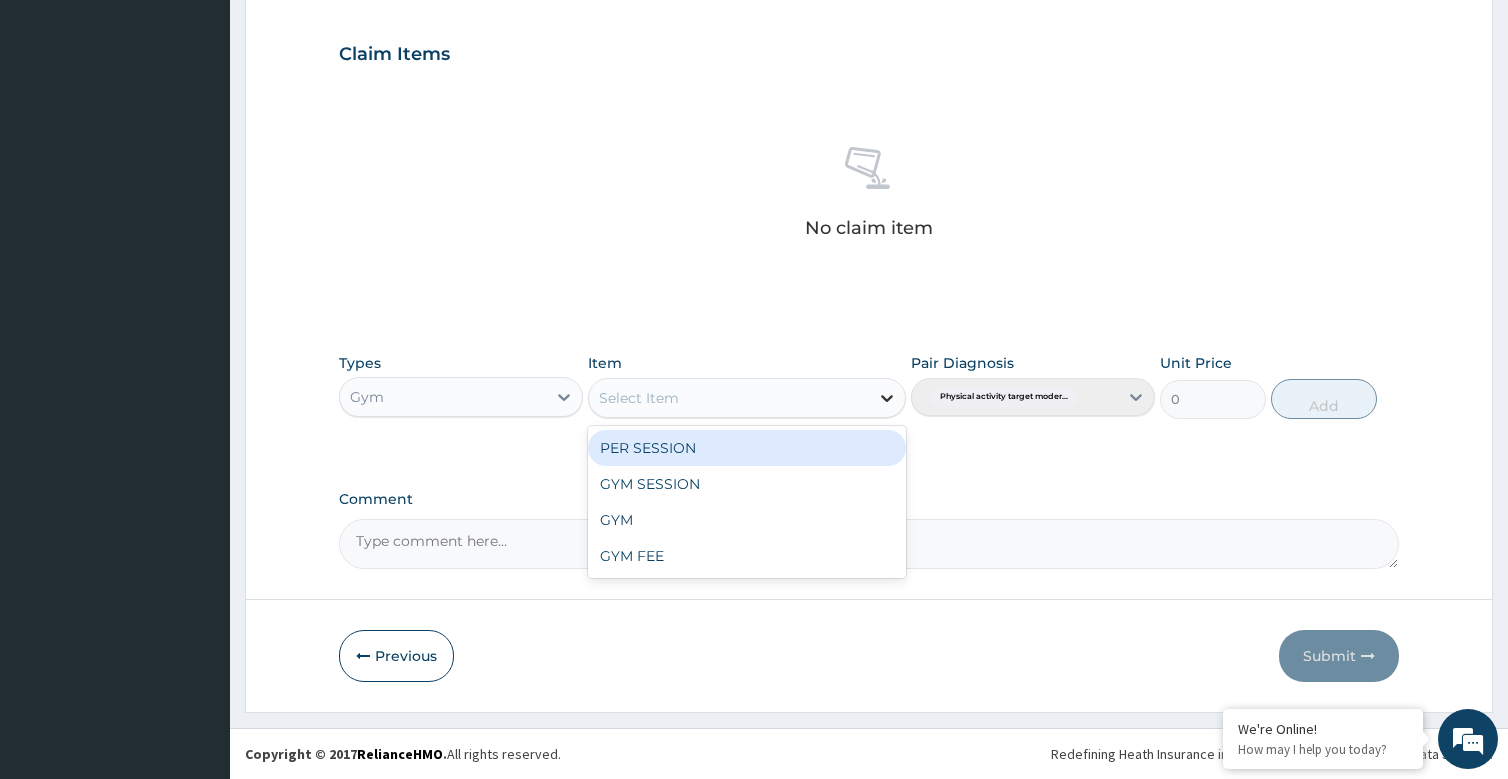 click 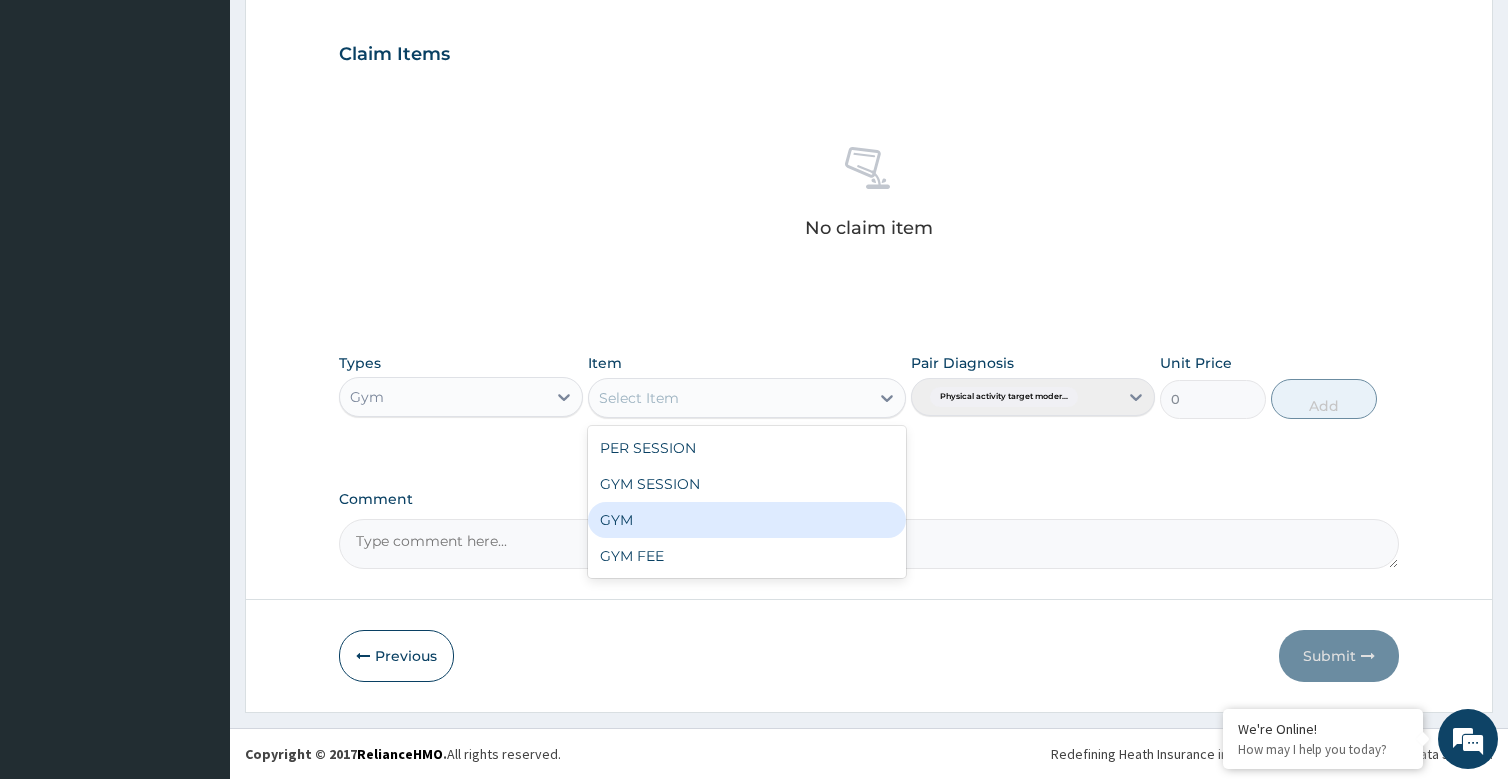 click on "GYM" at bounding box center (747, 520) 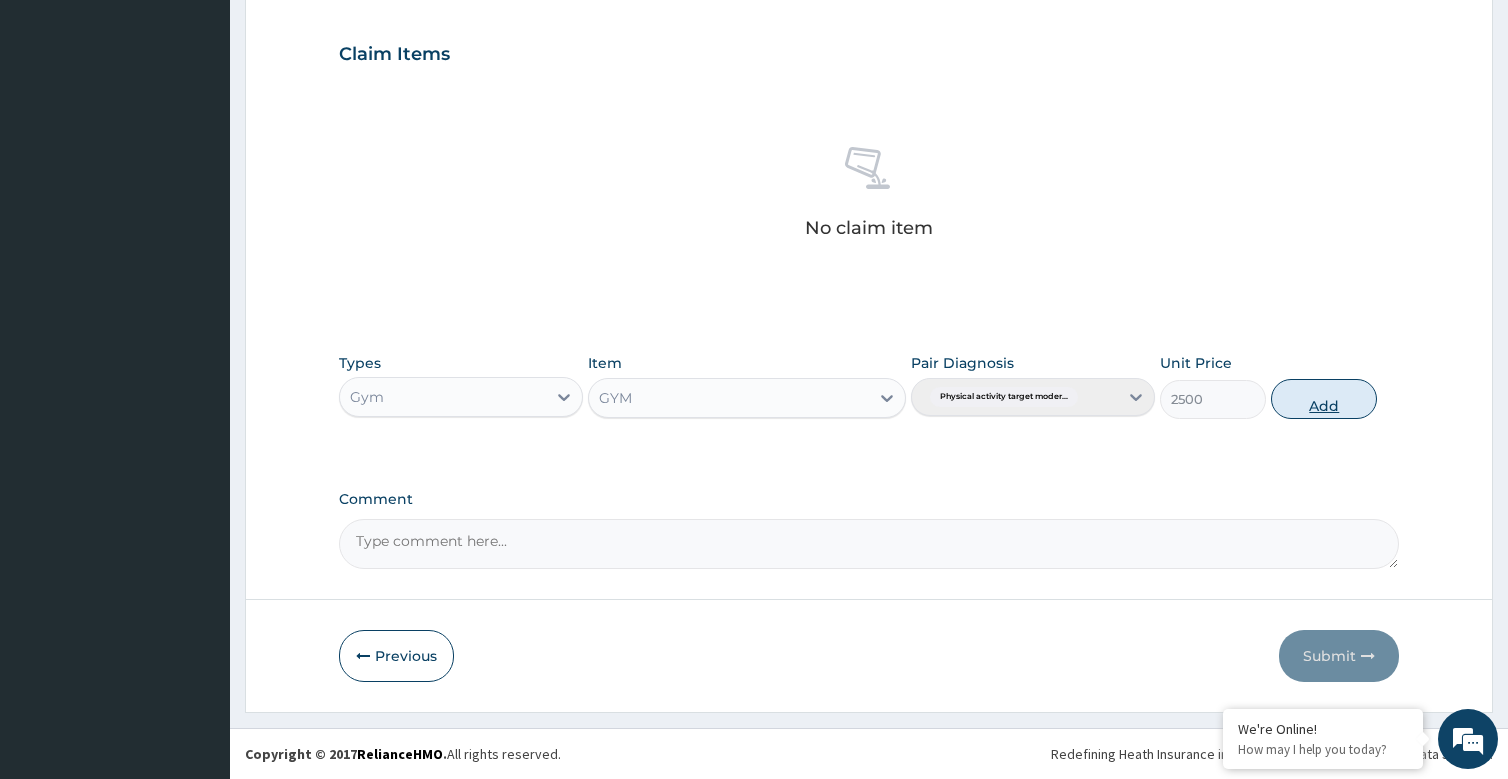 click on "Add" at bounding box center (1324, 399) 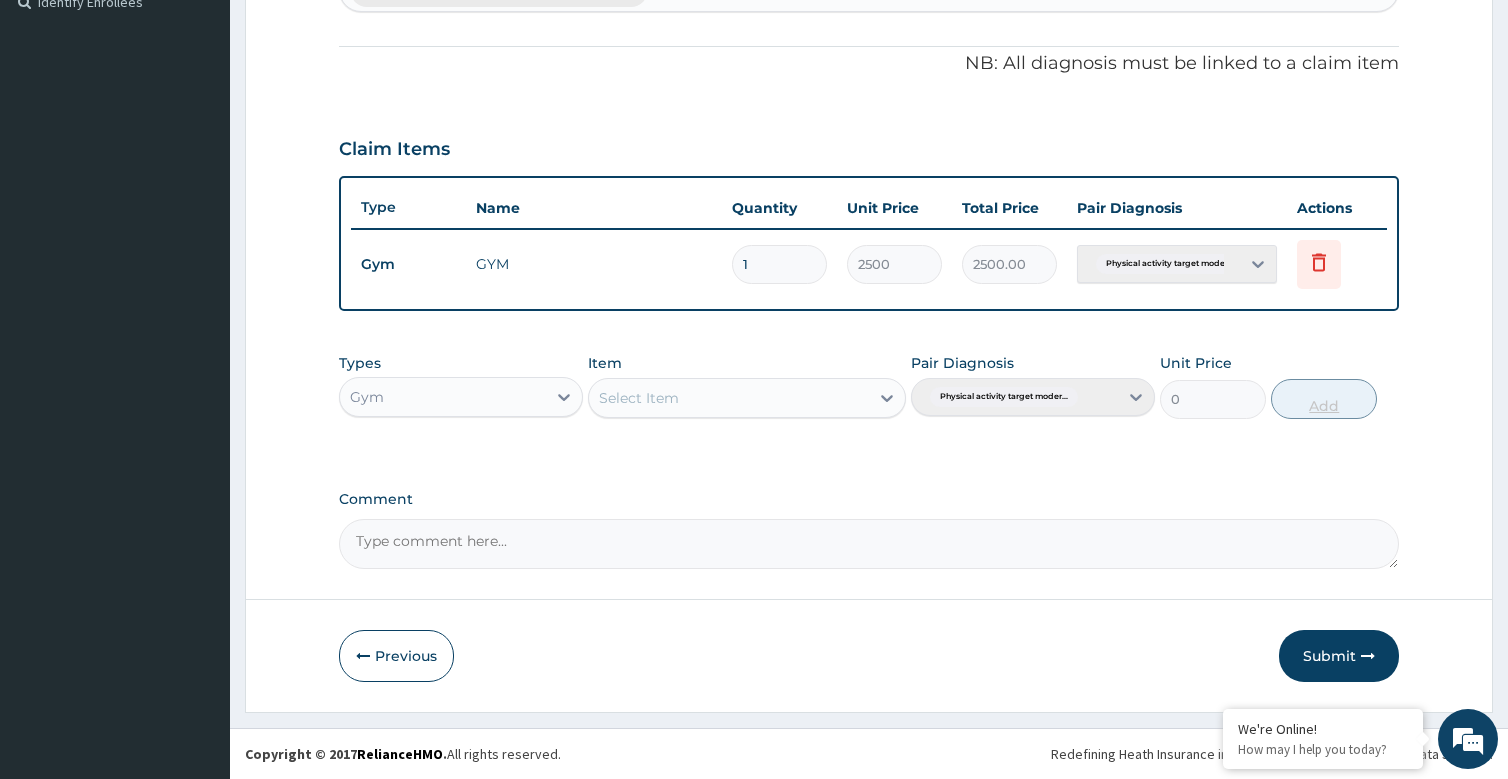 scroll, scrollTop: 568, scrollLeft: 0, axis: vertical 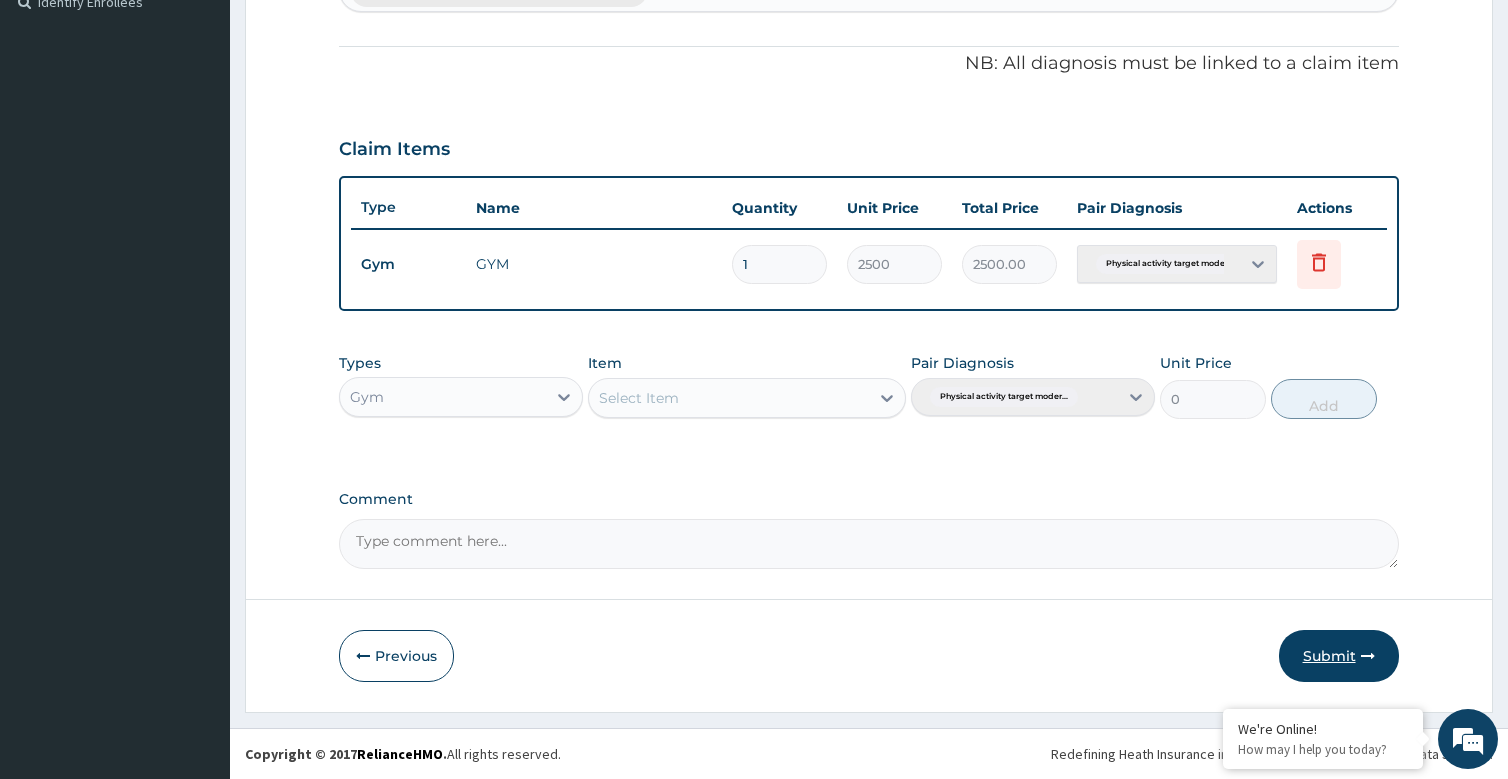 click on "Submit" at bounding box center (1339, 656) 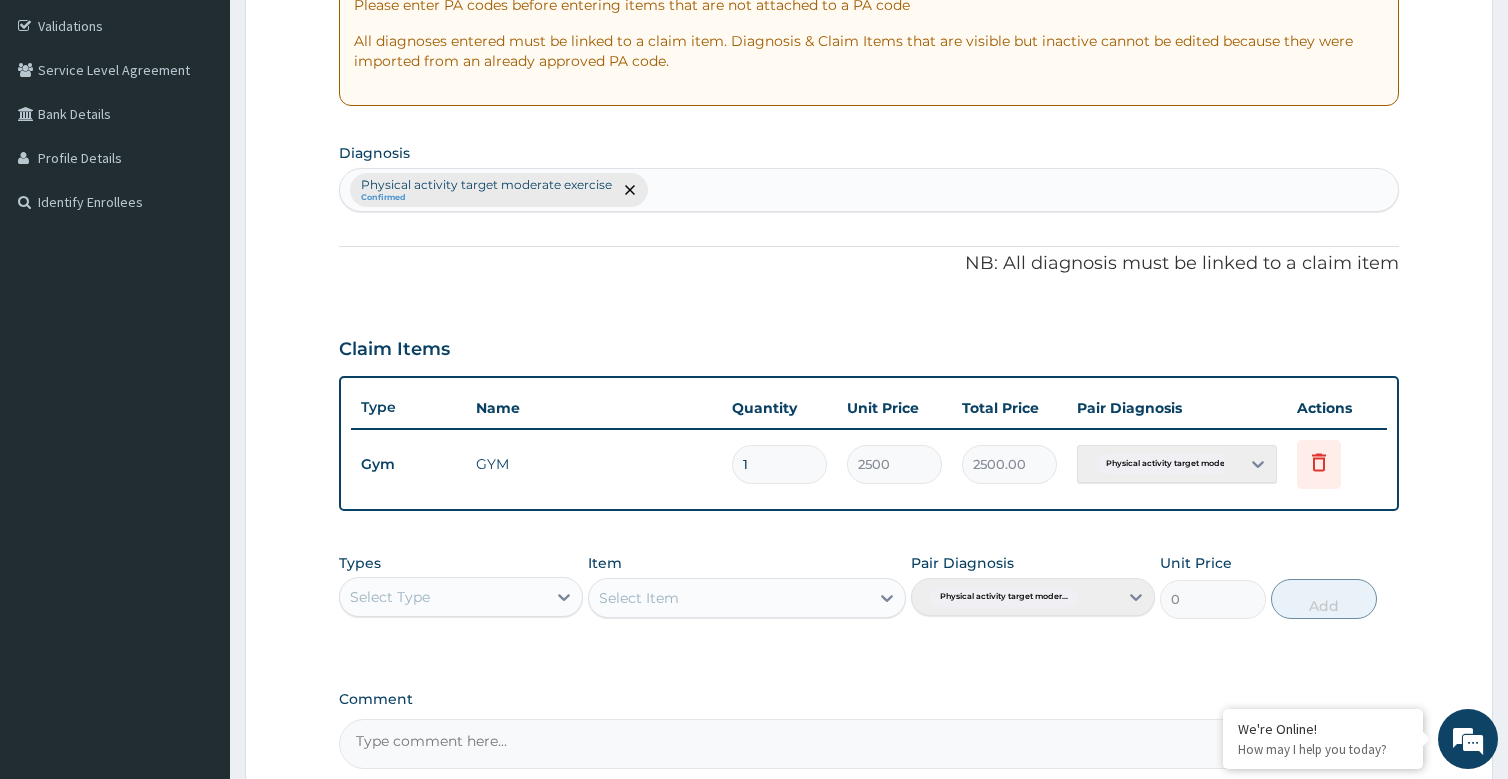 scroll, scrollTop: 0, scrollLeft: 0, axis: both 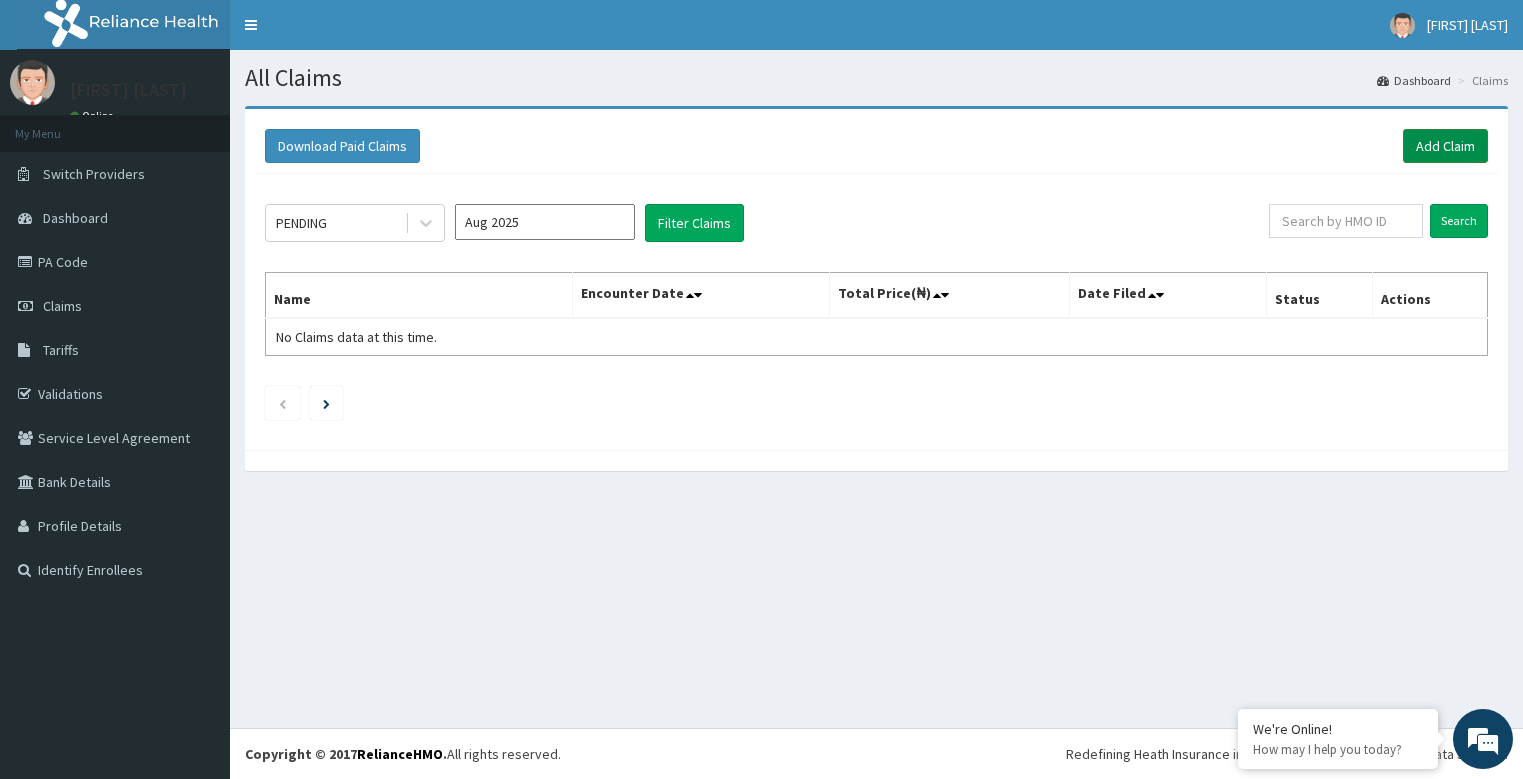 click on "Add Claim" at bounding box center (1445, 146) 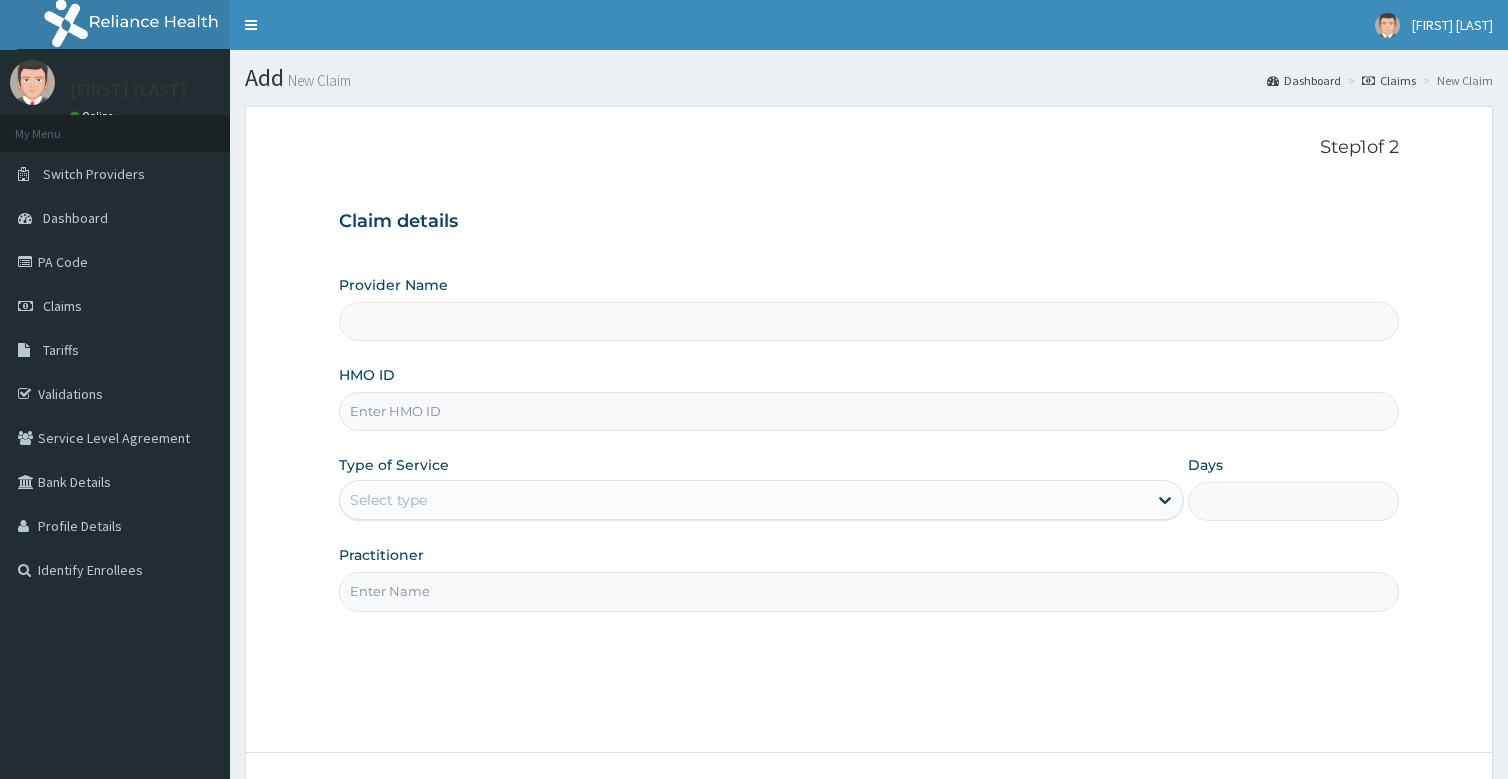 scroll, scrollTop: 0, scrollLeft: 0, axis: both 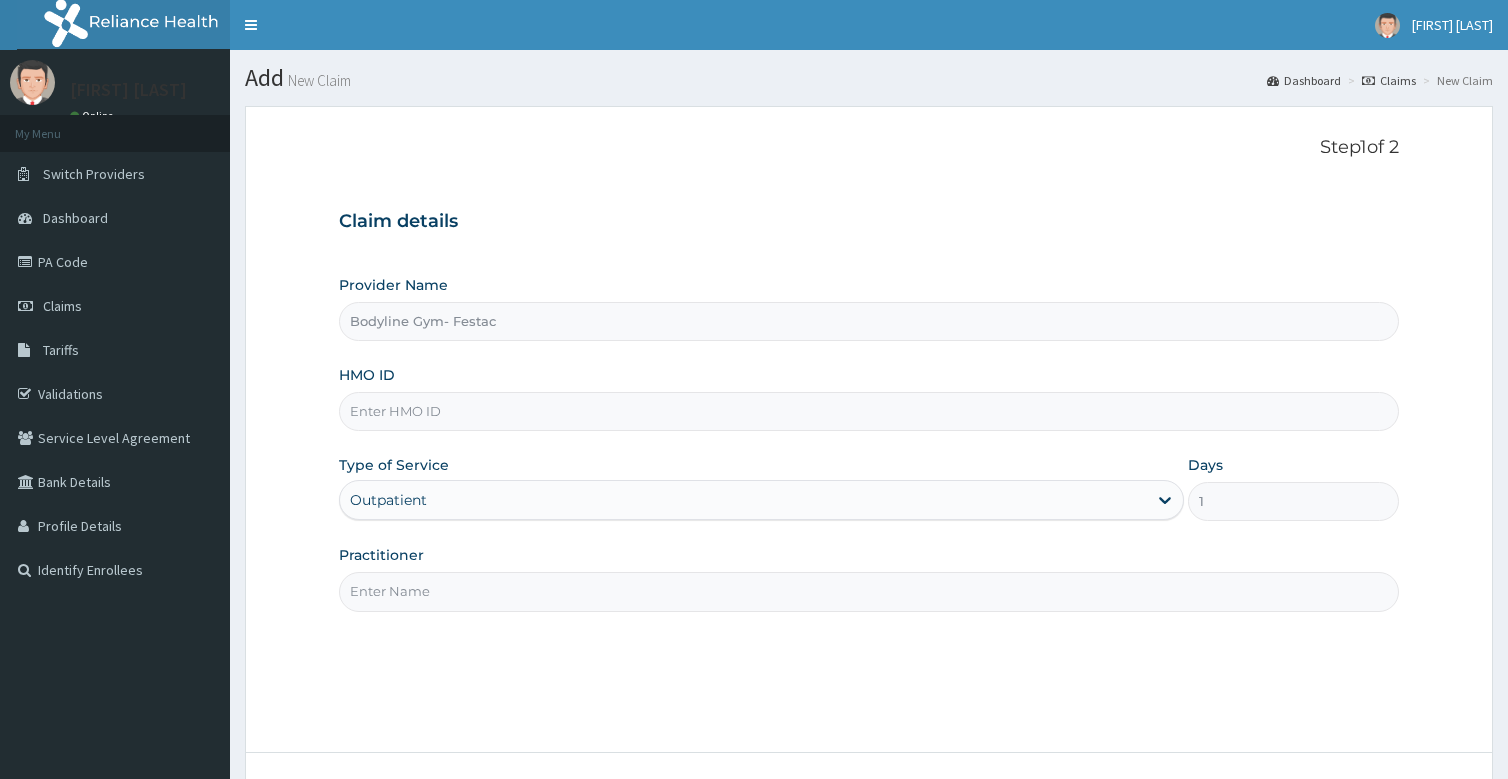 click on "Practitioner" at bounding box center (868, 591) 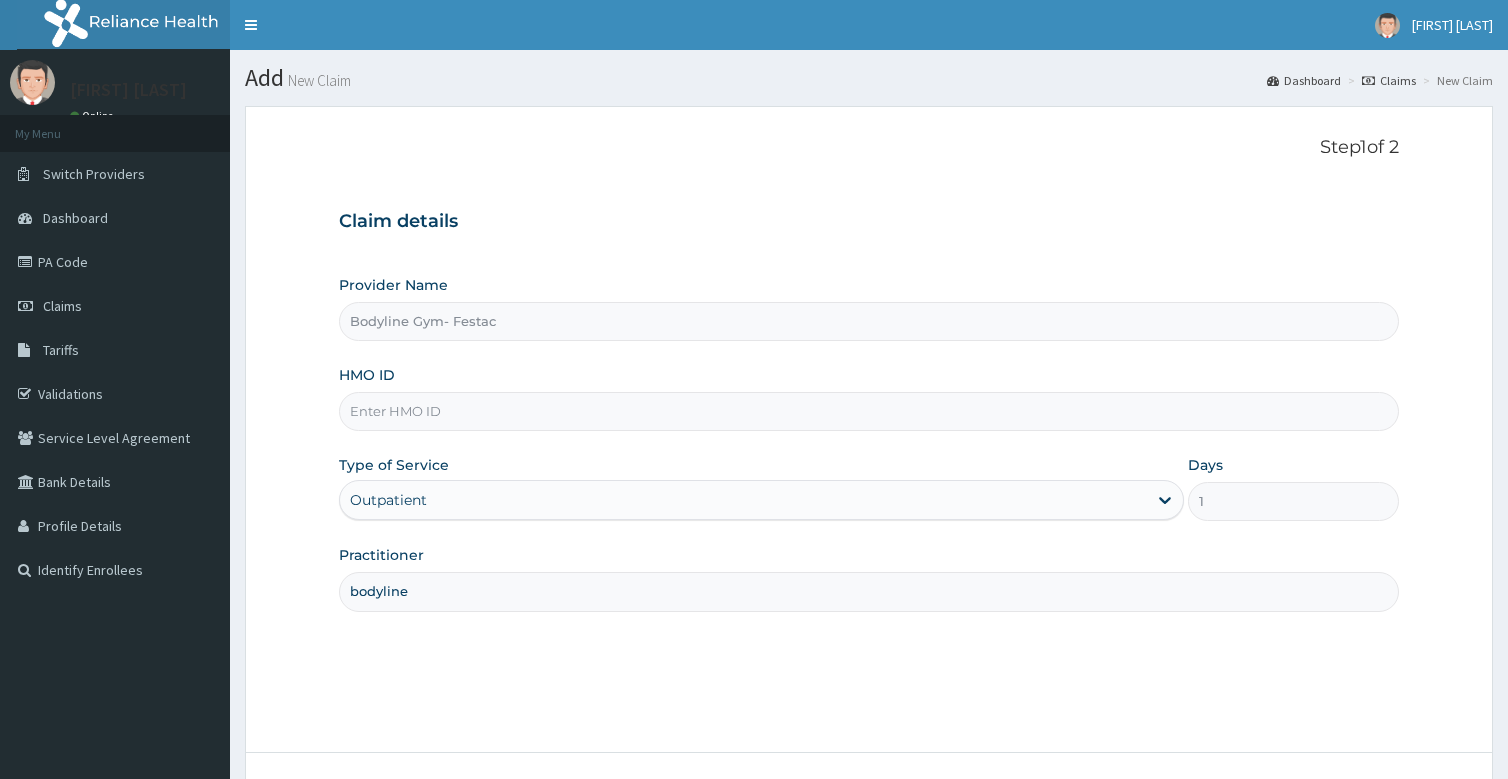 type on "bodyline" 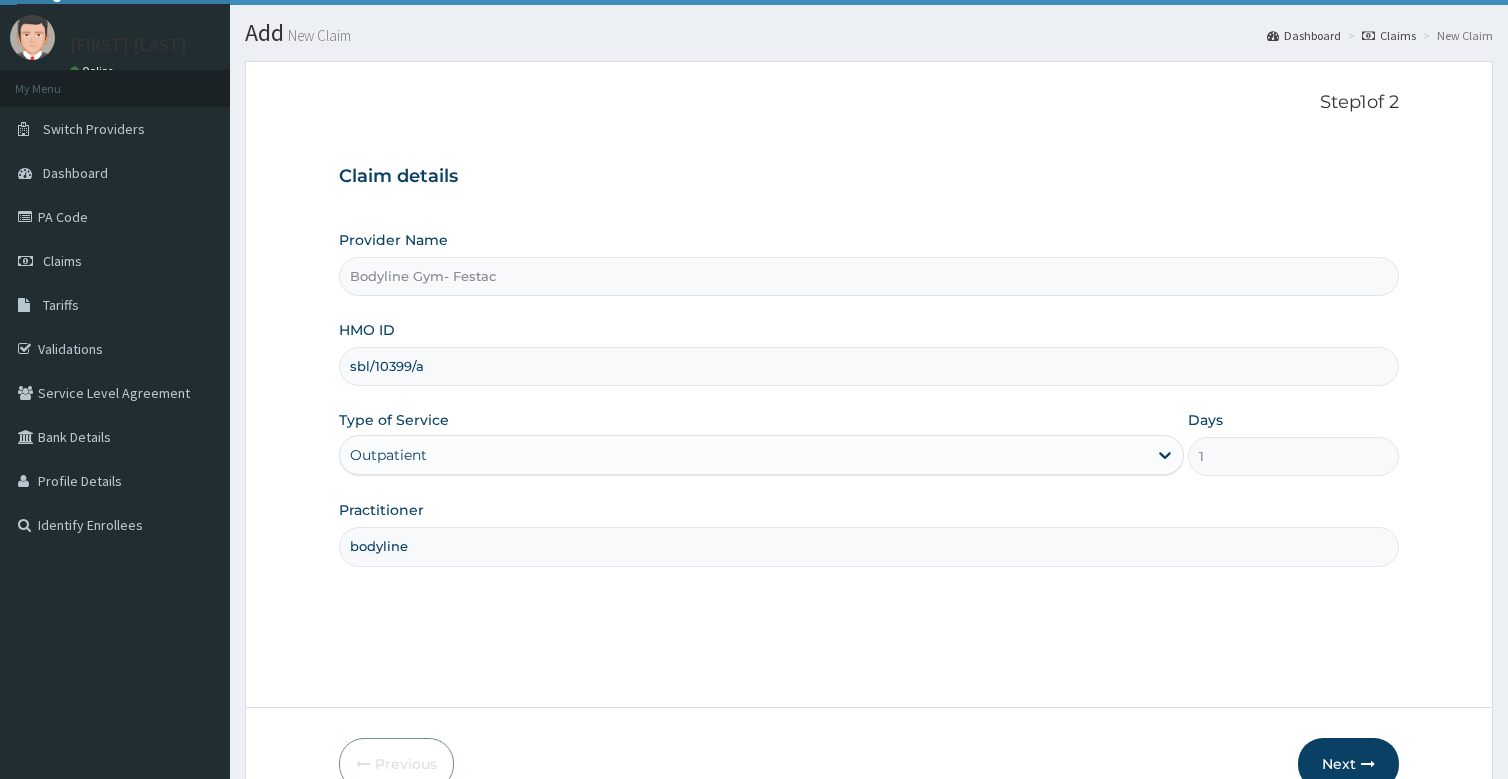 scroll, scrollTop: 153, scrollLeft: 0, axis: vertical 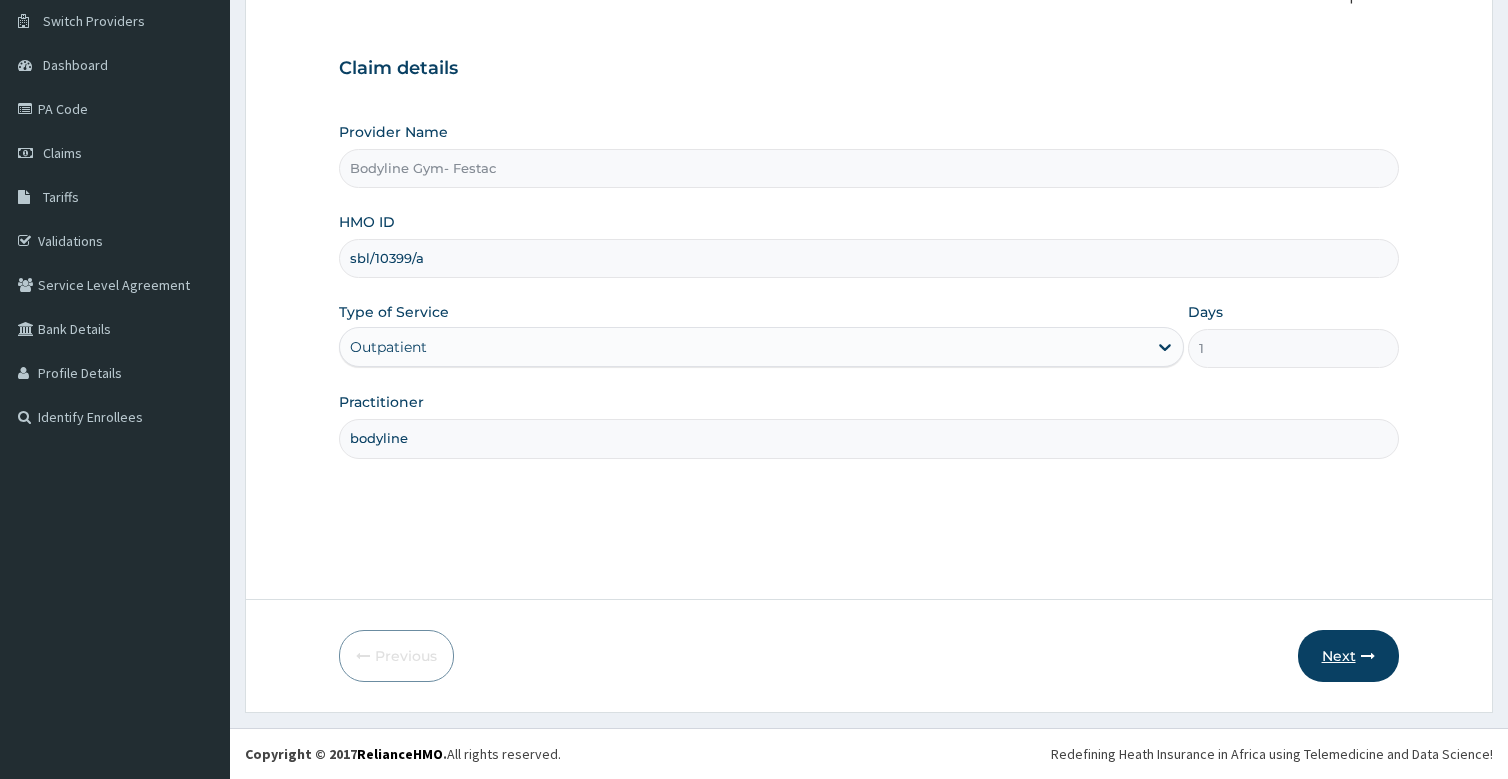 type on "sbl/10399/a" 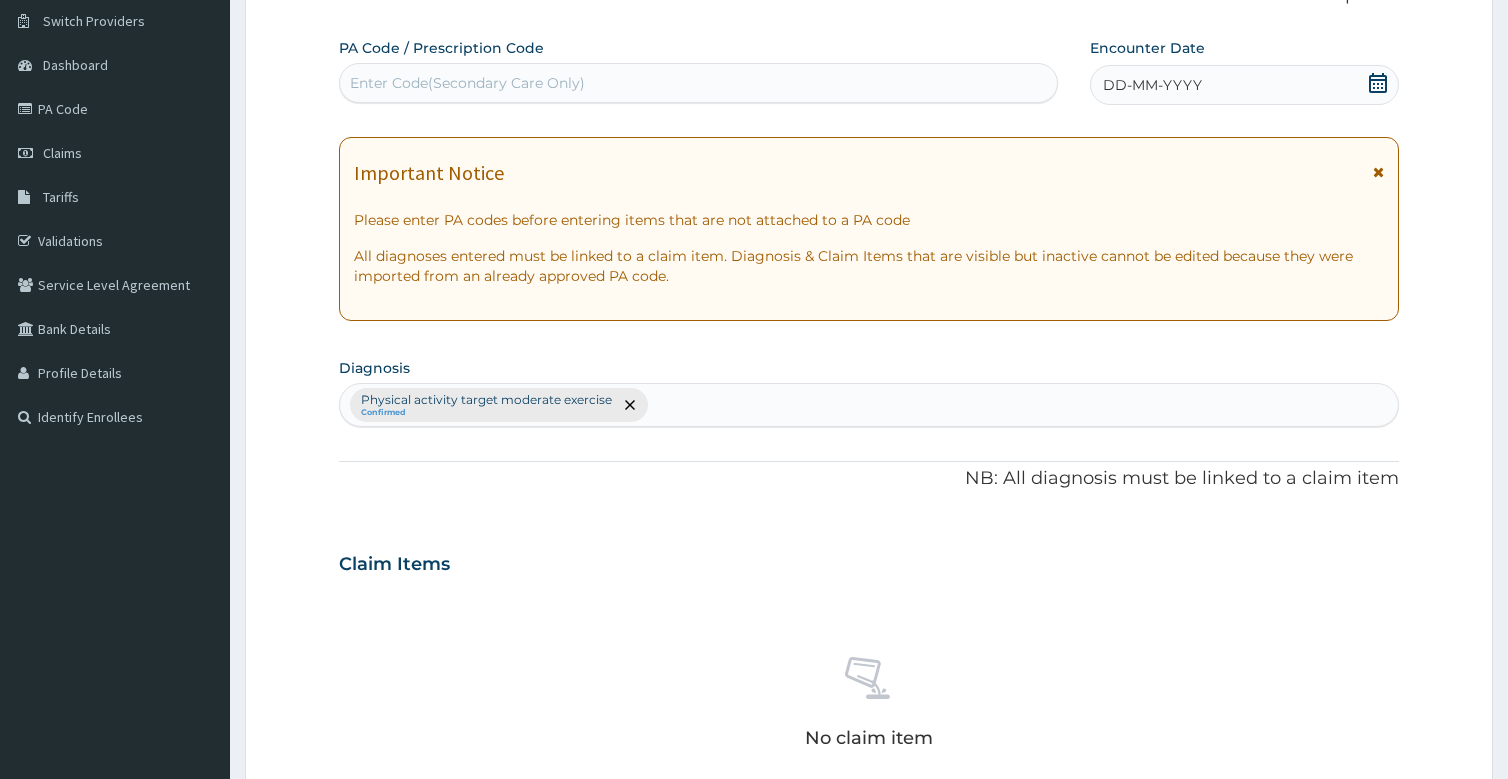 click on "DD-MM-YYYY" at bounding box center (1152, 85) 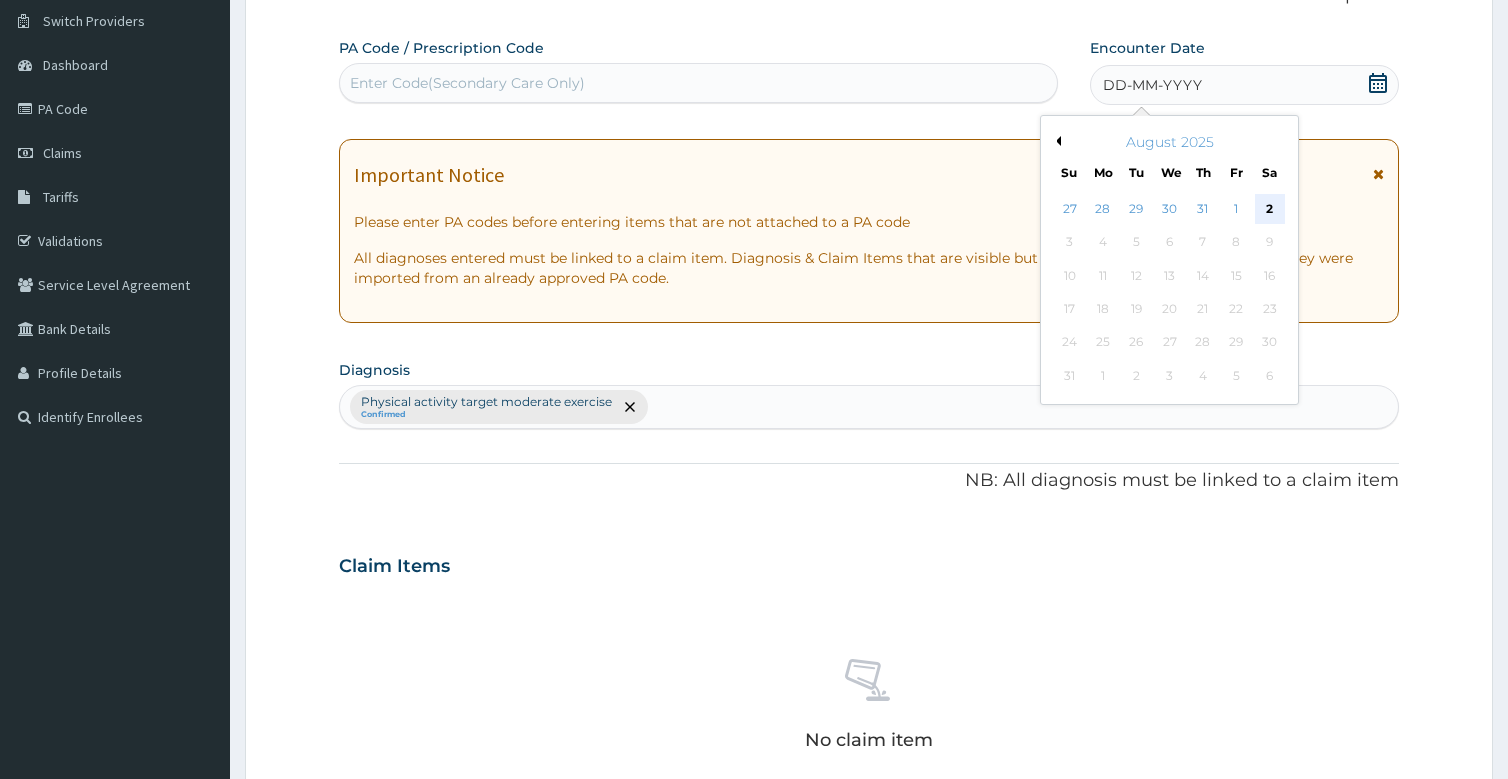 click on "2" at bounding box center (1270, 209) 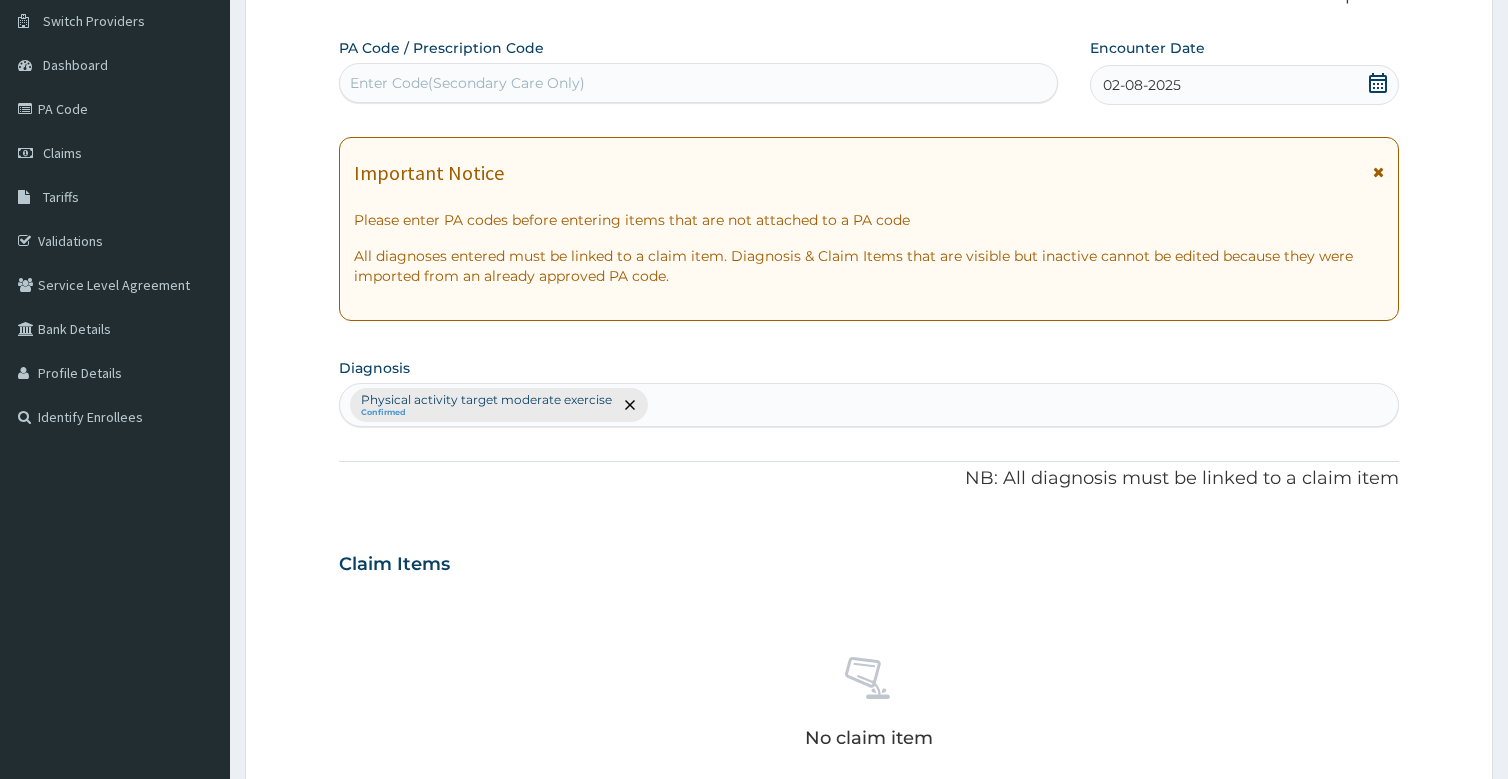 click on "Enter Code(Secondary Care Only)" at bounding box center [467, 83] 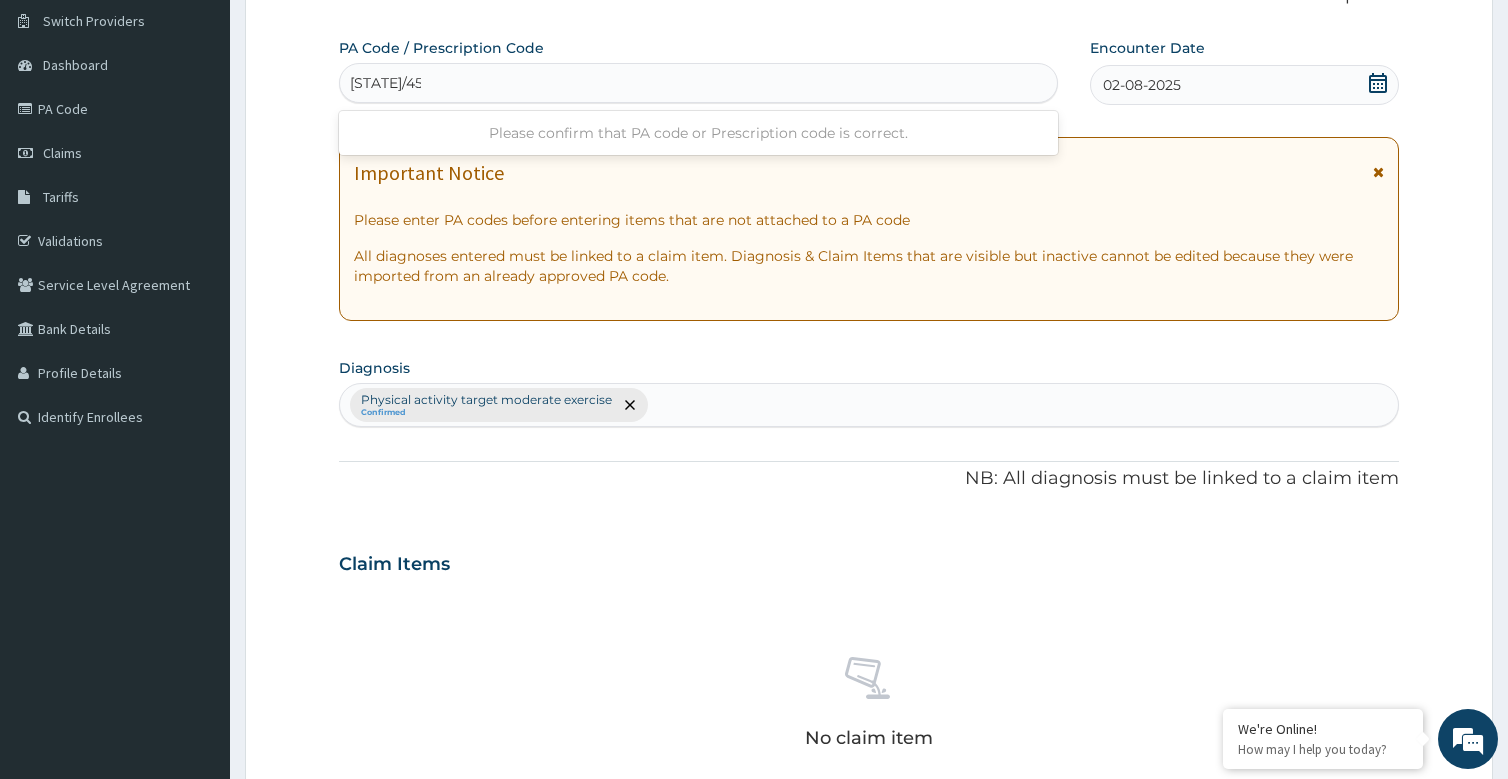 type on "PA/4524DC" 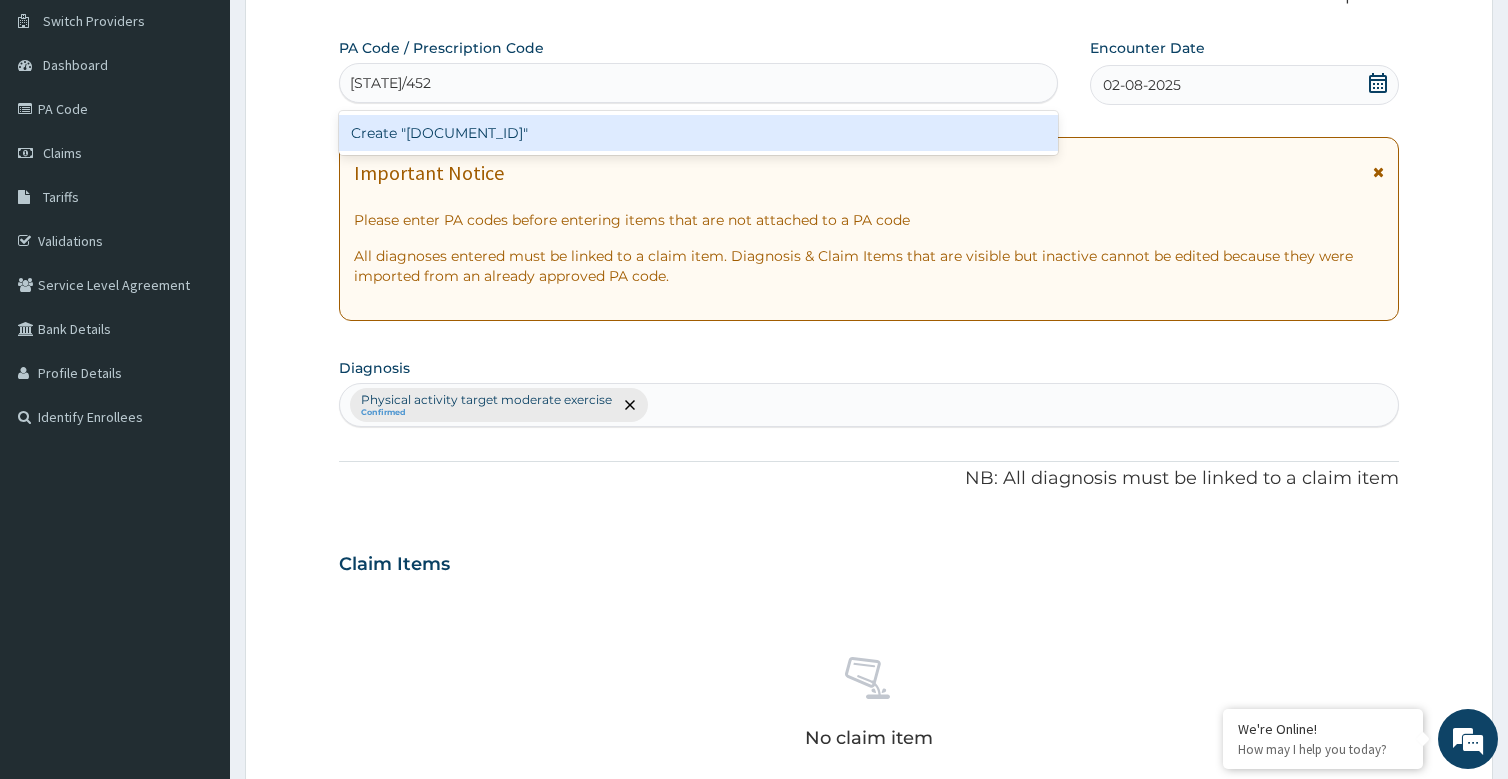 click on "Create "PA/4524DC"" at bounding box center (698, 133) 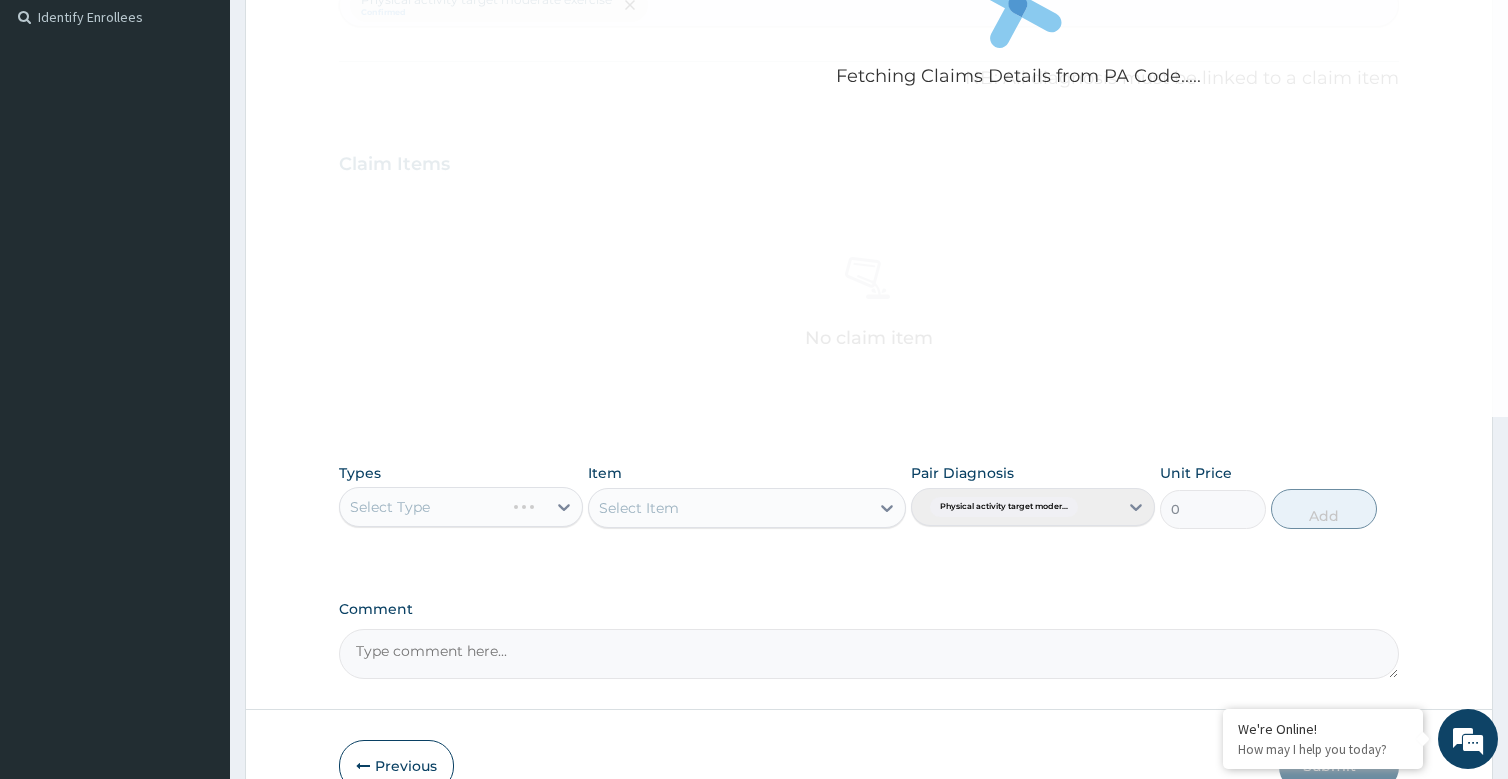 scroll, scrollTop: 0, scrollLeft: 0, axis: both 